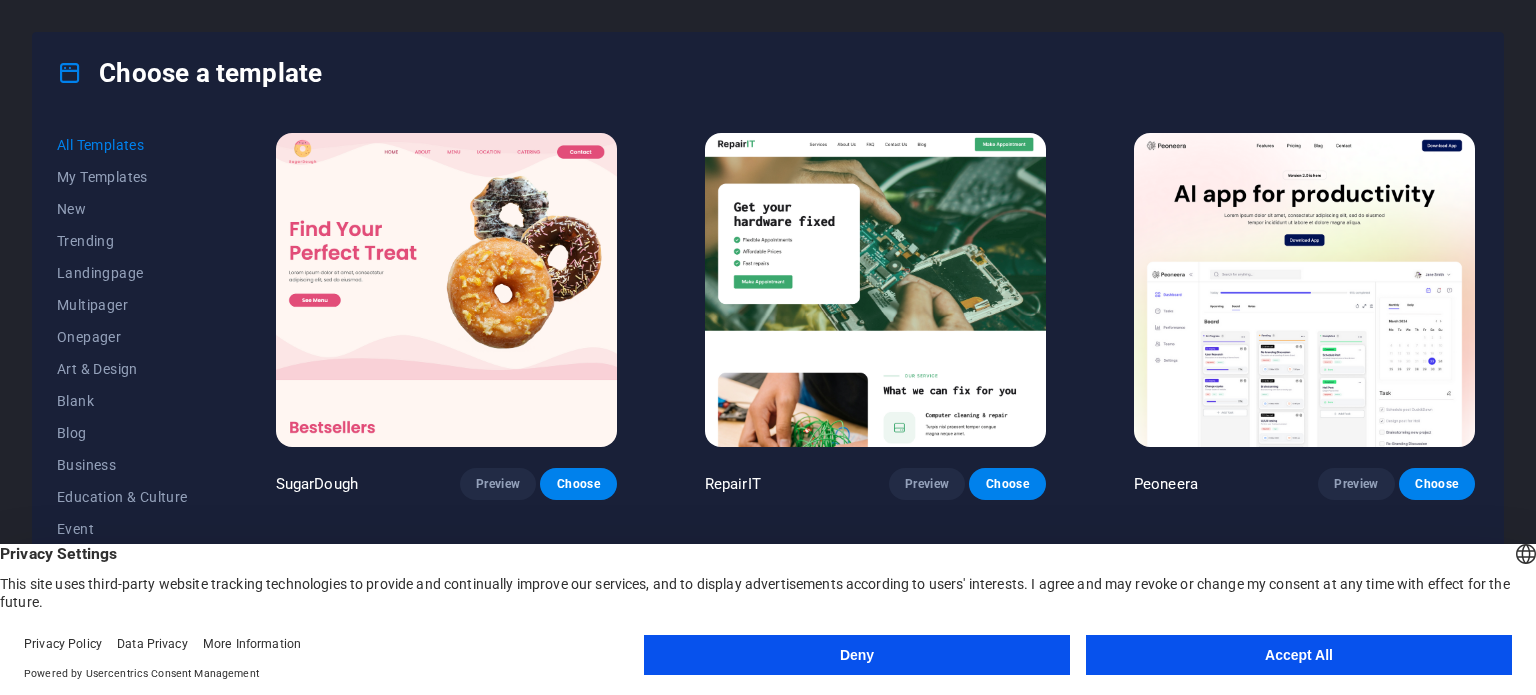 scroll, scrollTop: 0, scrollLeft: 0, axis: both 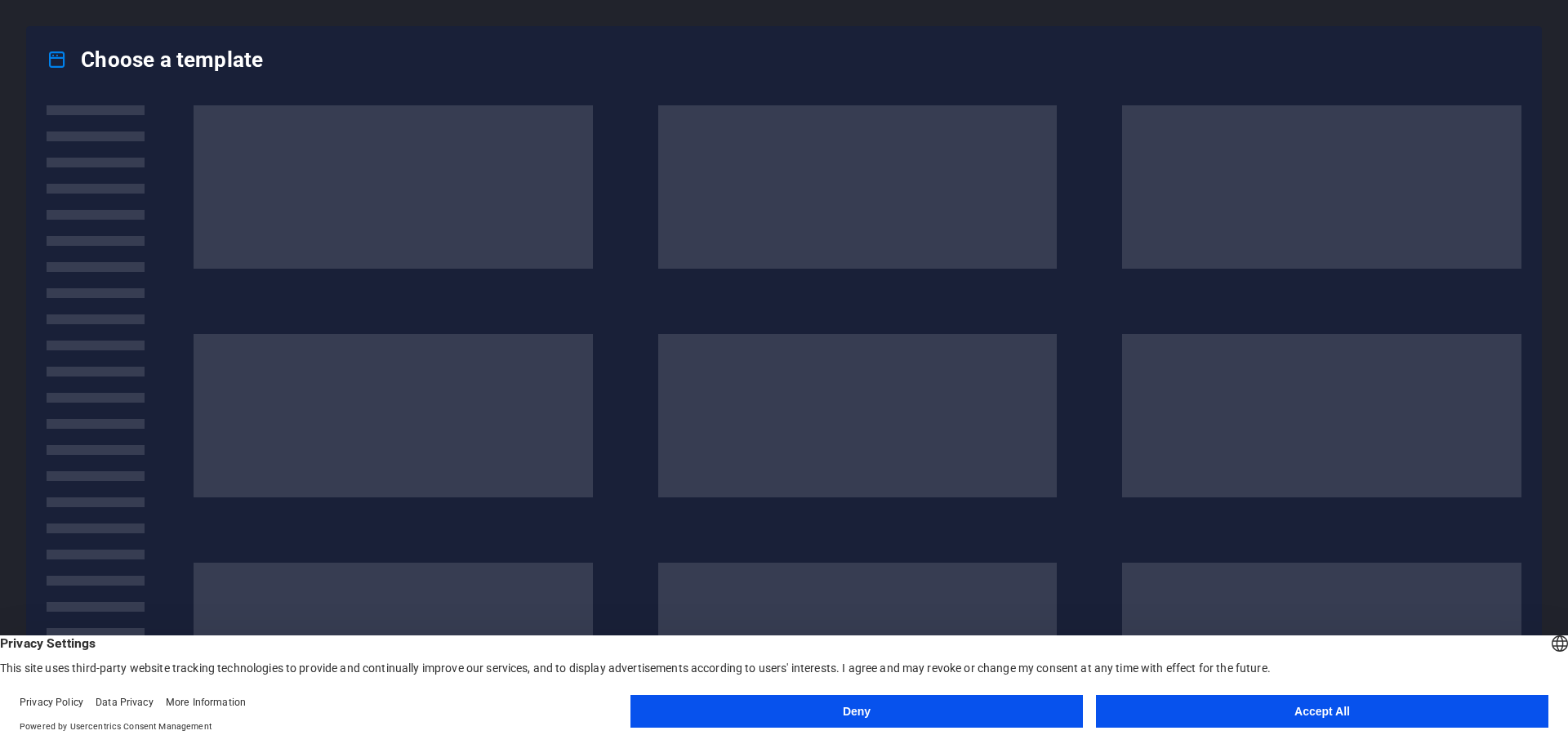 click on "Accept All" at bounding box center [1322, 711] 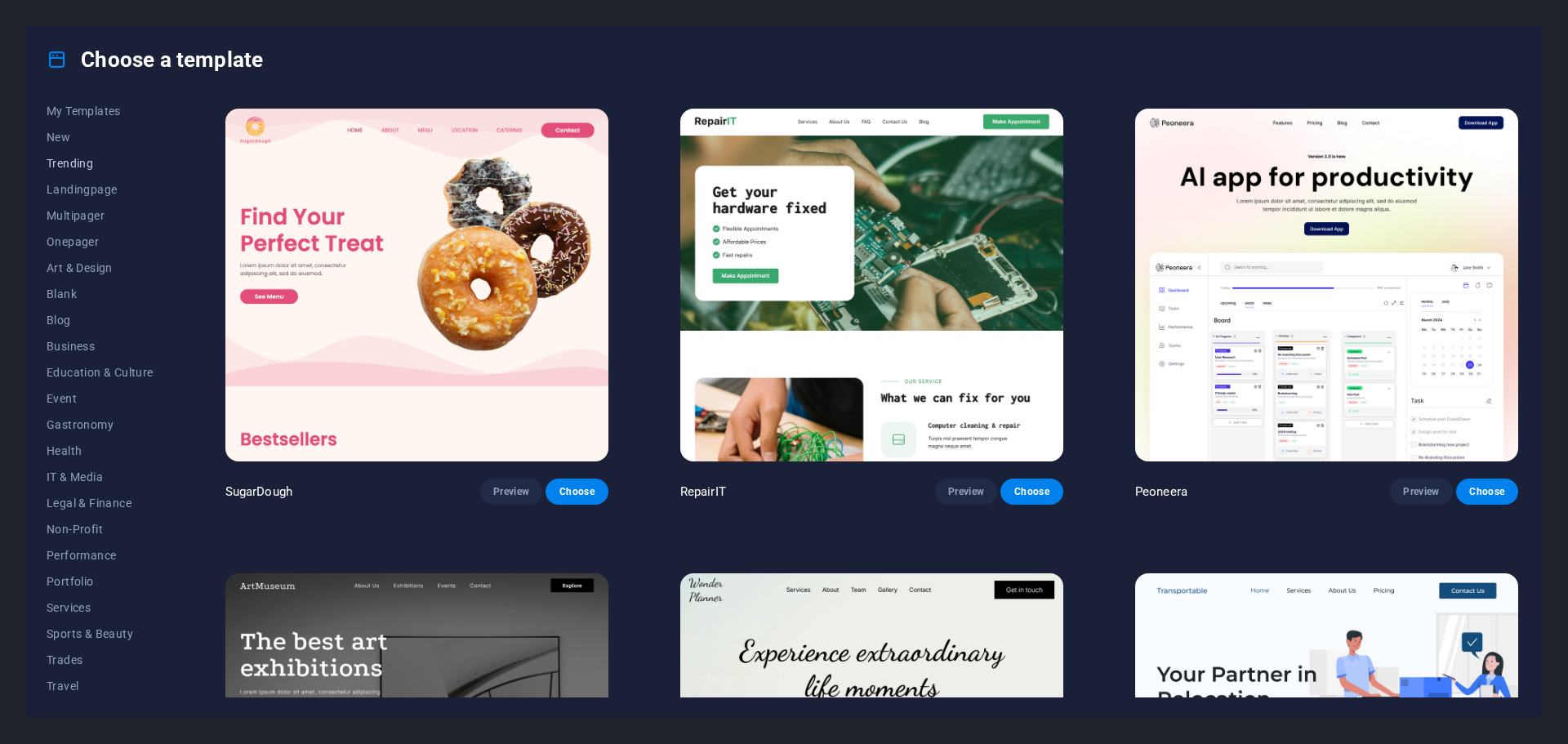 scroll, scrollTop: 61, scrollLeft: 0, axis: vertical 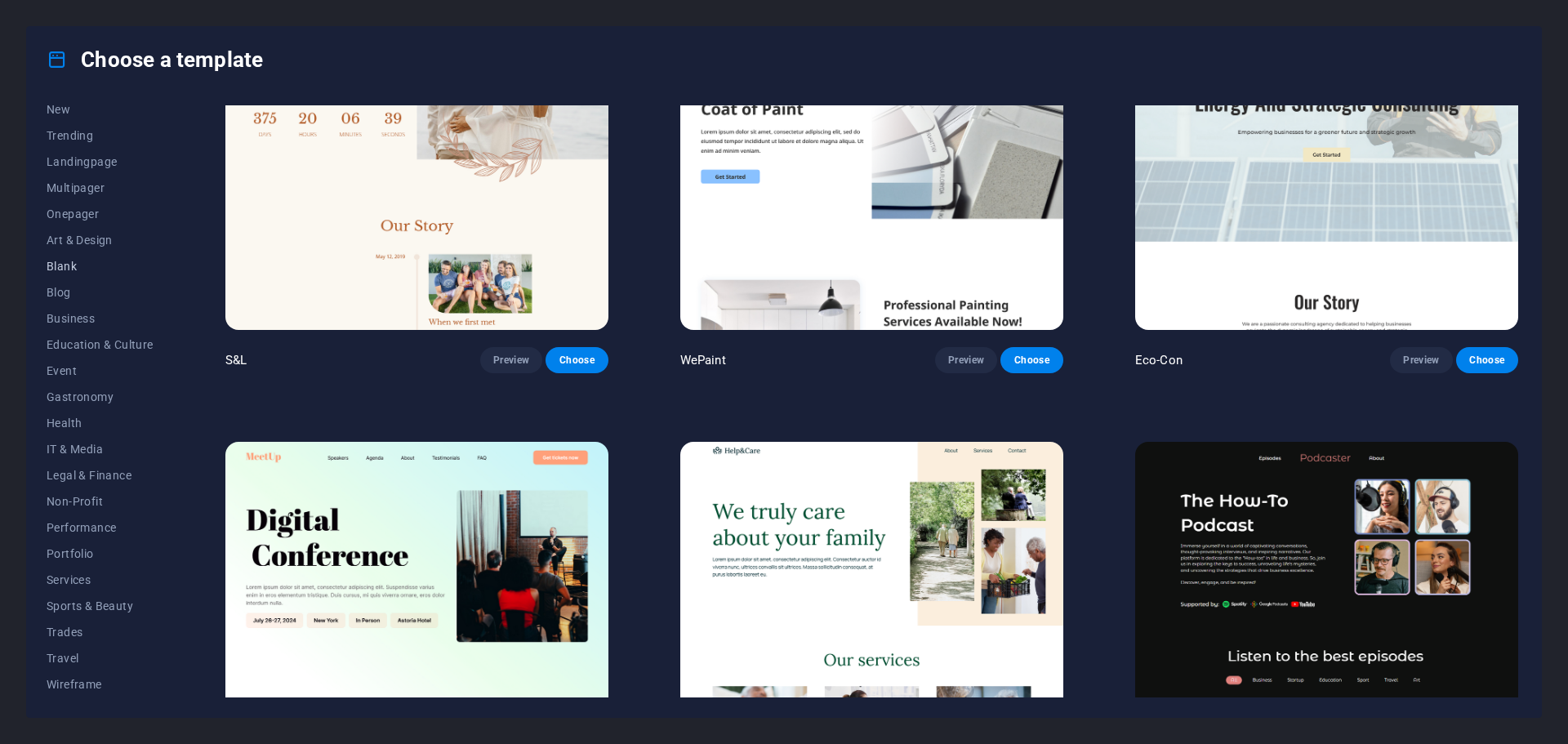 click on "Blank" at bounding box center [100, 266] 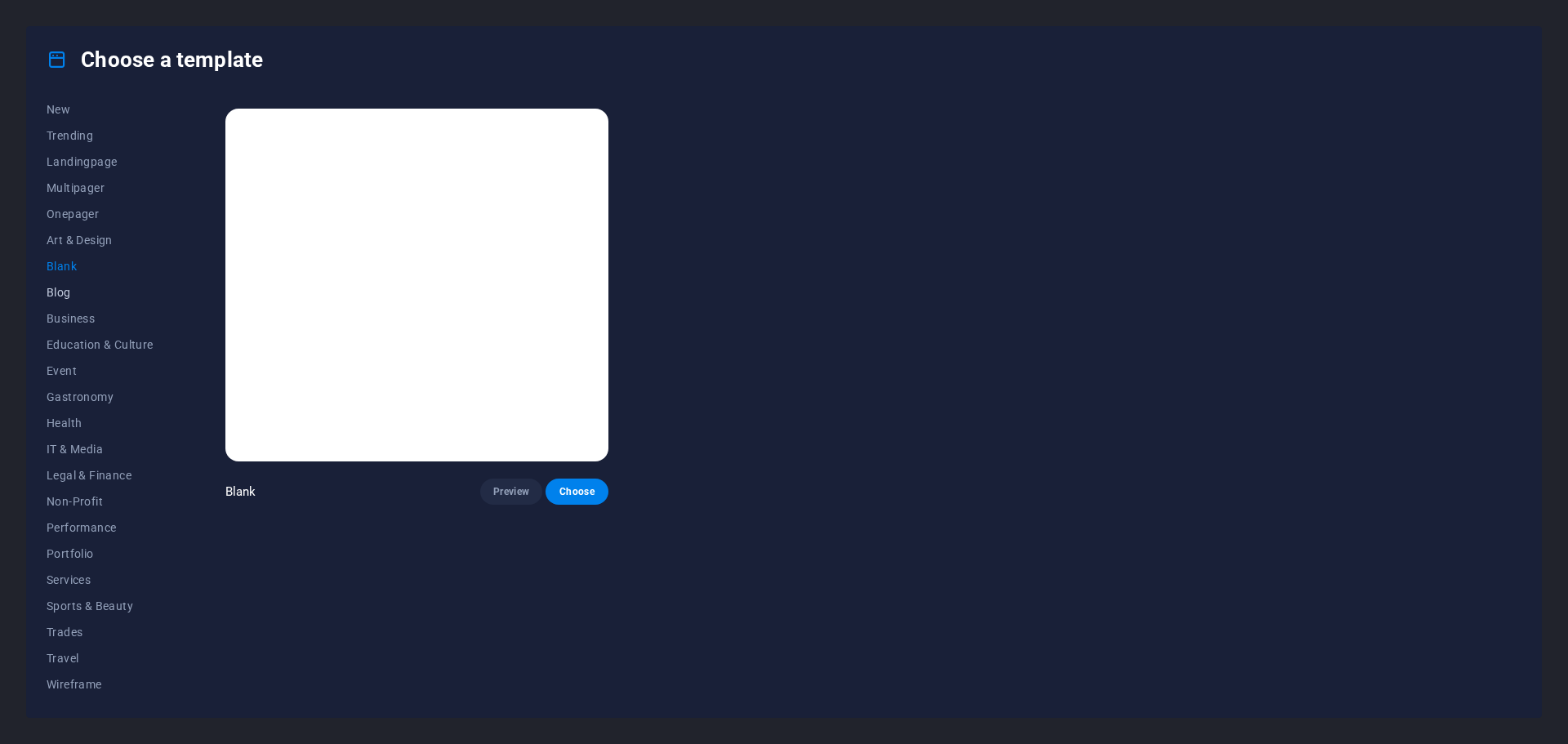 click on "Blog" at bounding box center (100, 292) 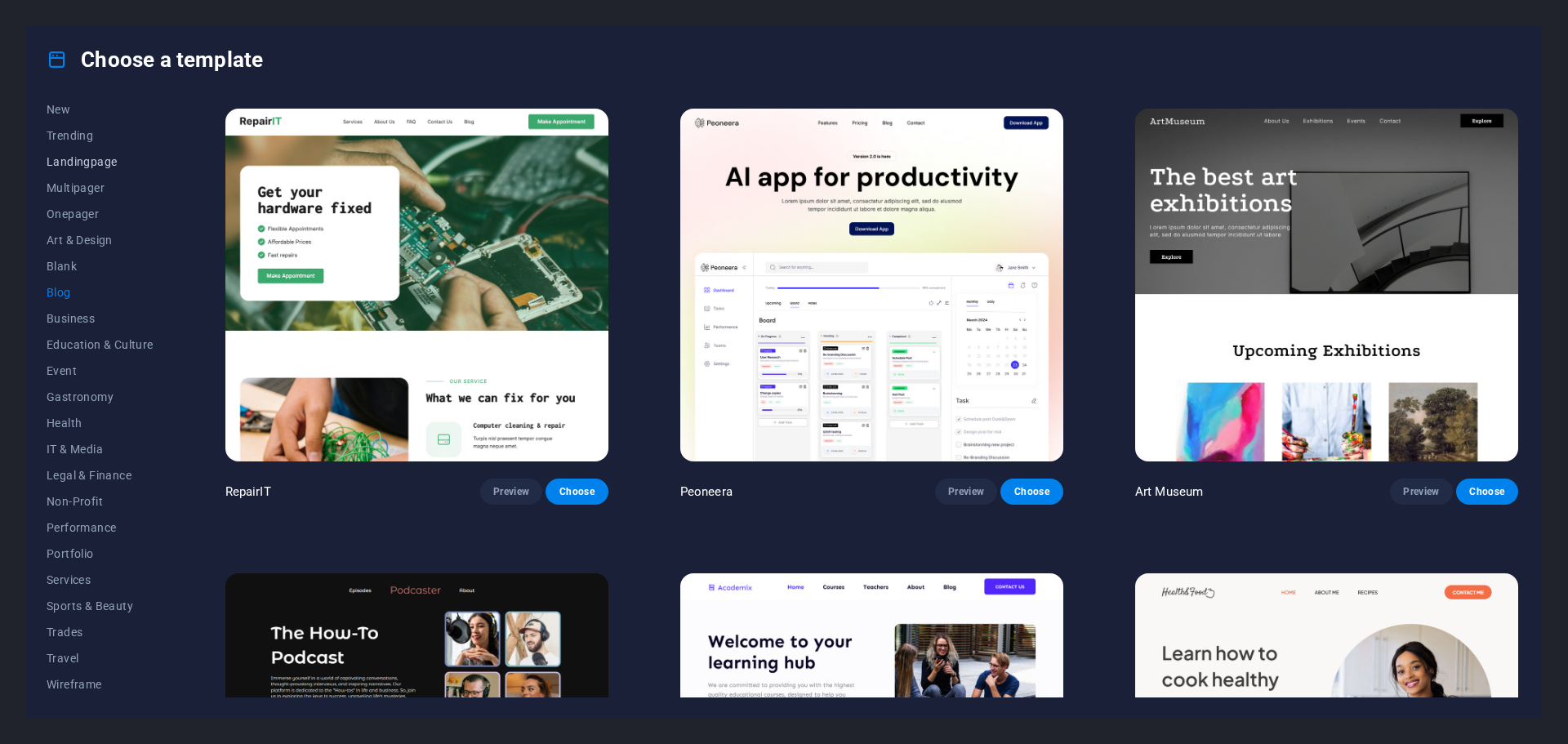 click on "Landingpage" at bounding box center [100, 162] 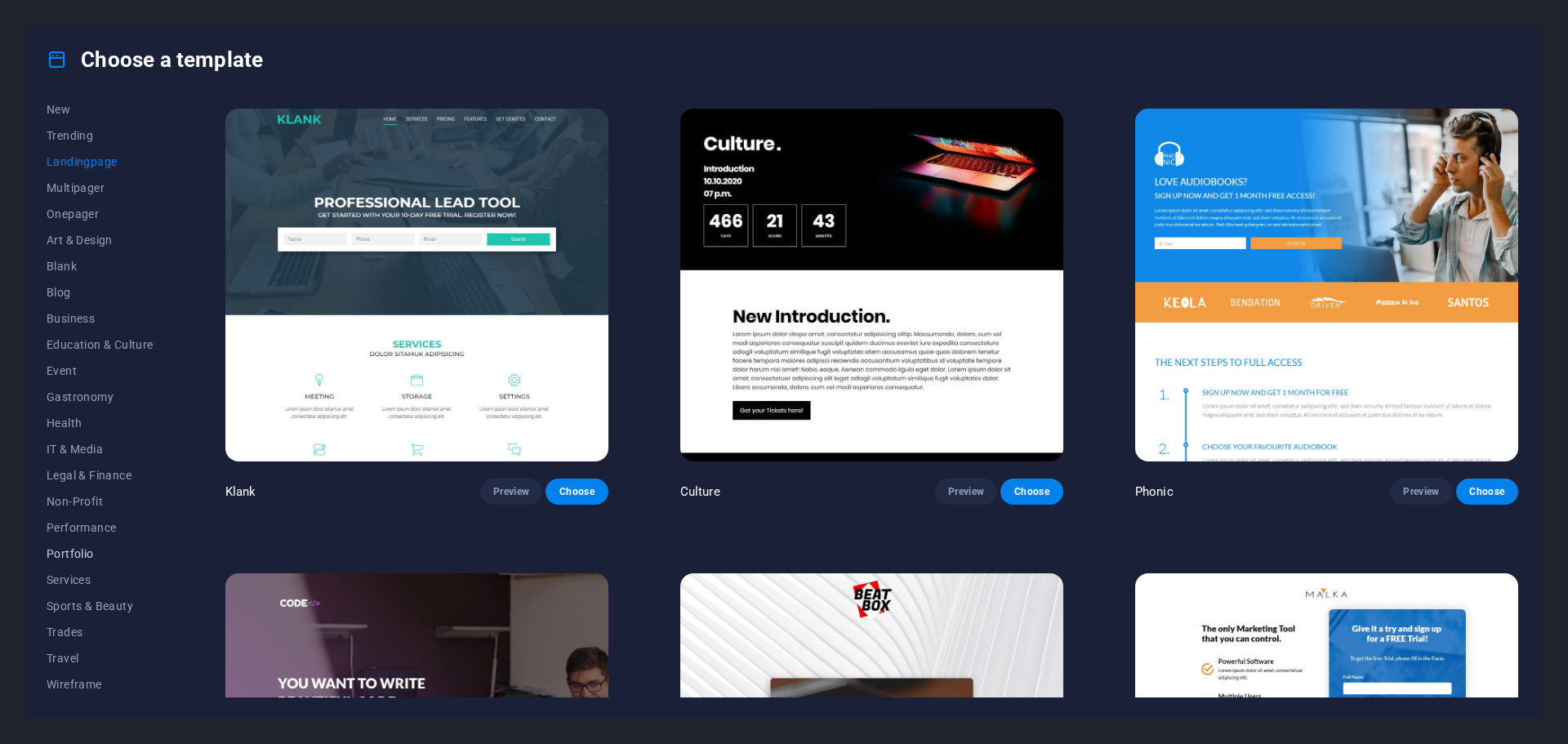 click on "Portfolio" at bounding box center (100, 554) 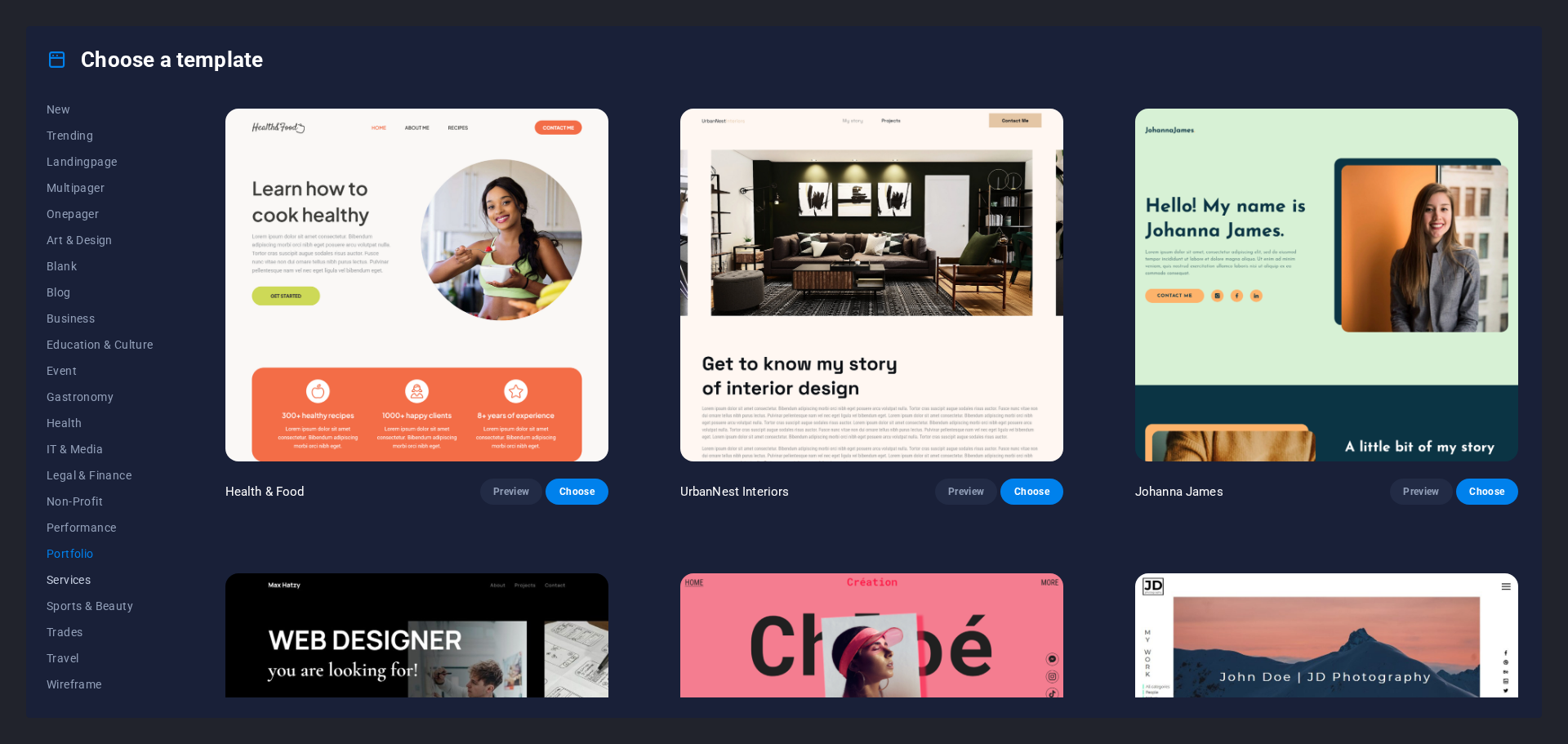 click on "Services" at bounding box center (100, 580) 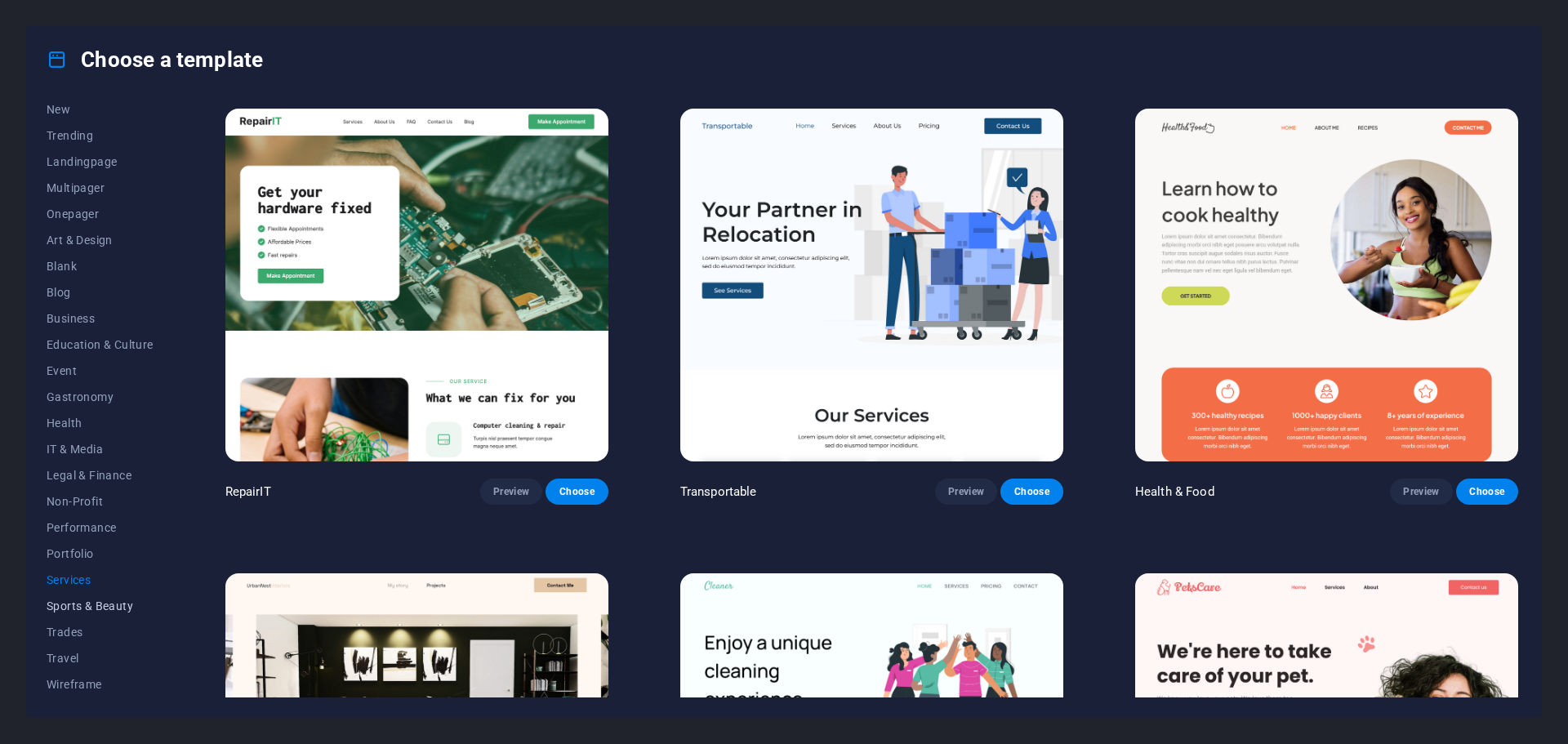 click on "Sports & Beauty" at bounding box center (100, 606) 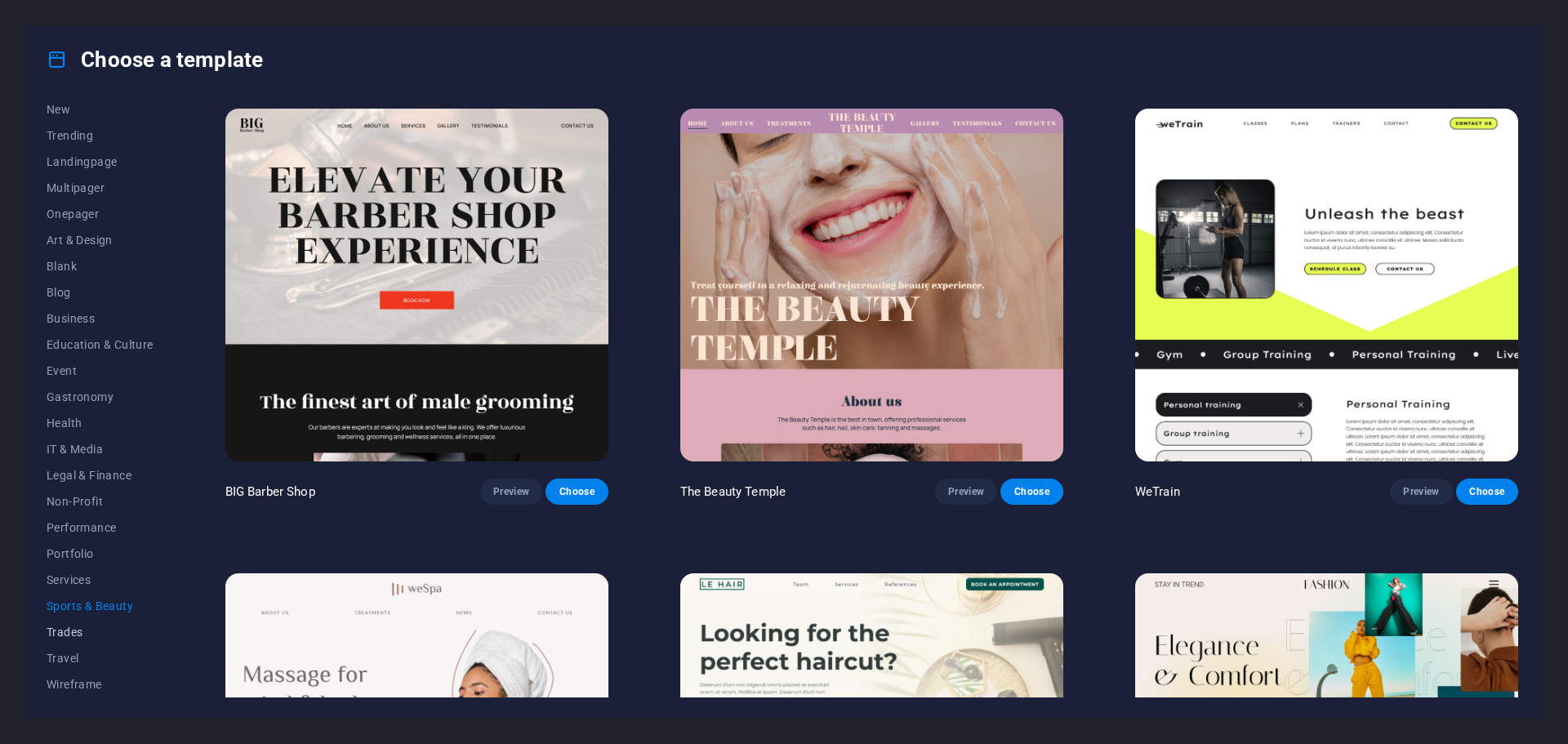 click on "Trades" at bounding box center (100, 632) 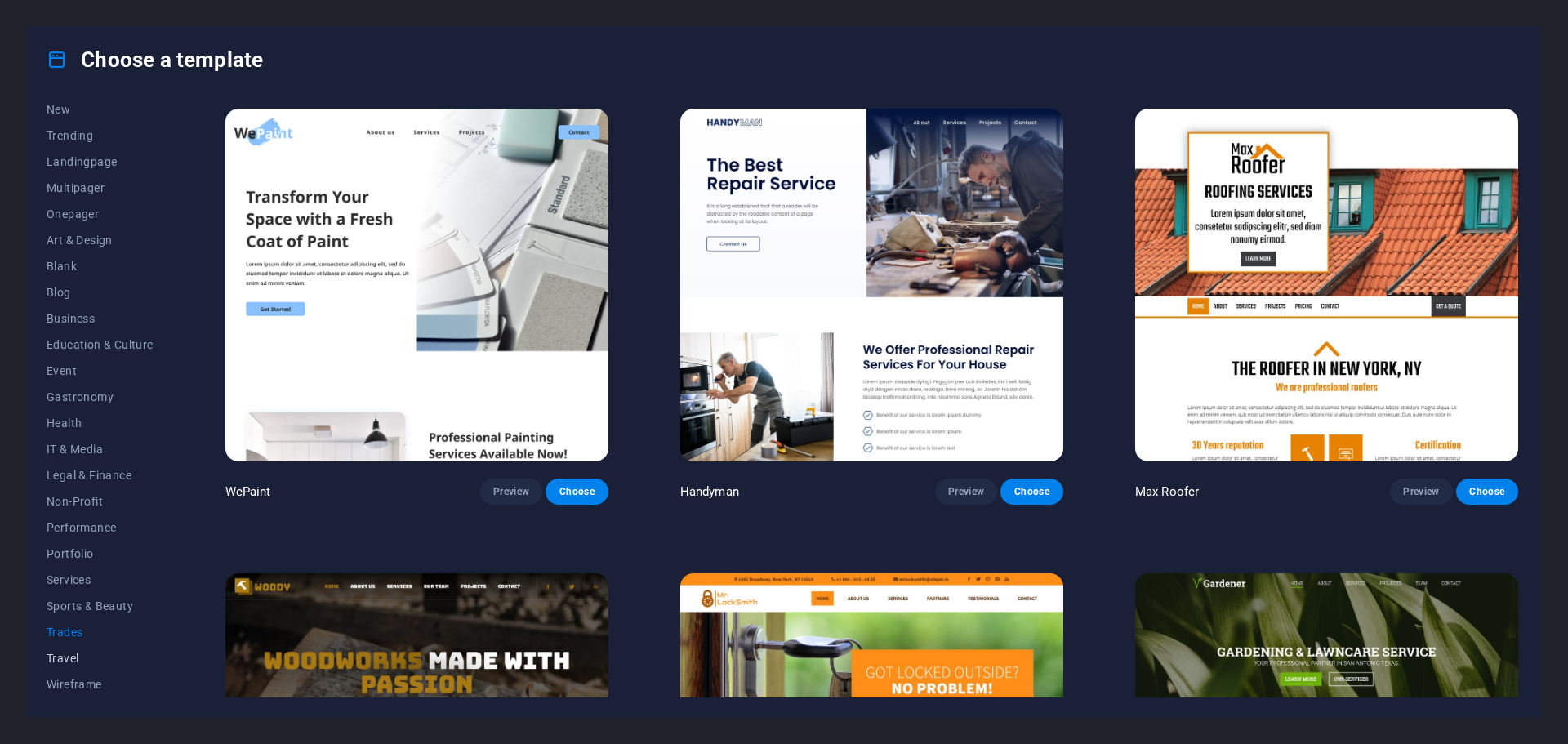 click on "Travel" at bounding box center (100, 658) 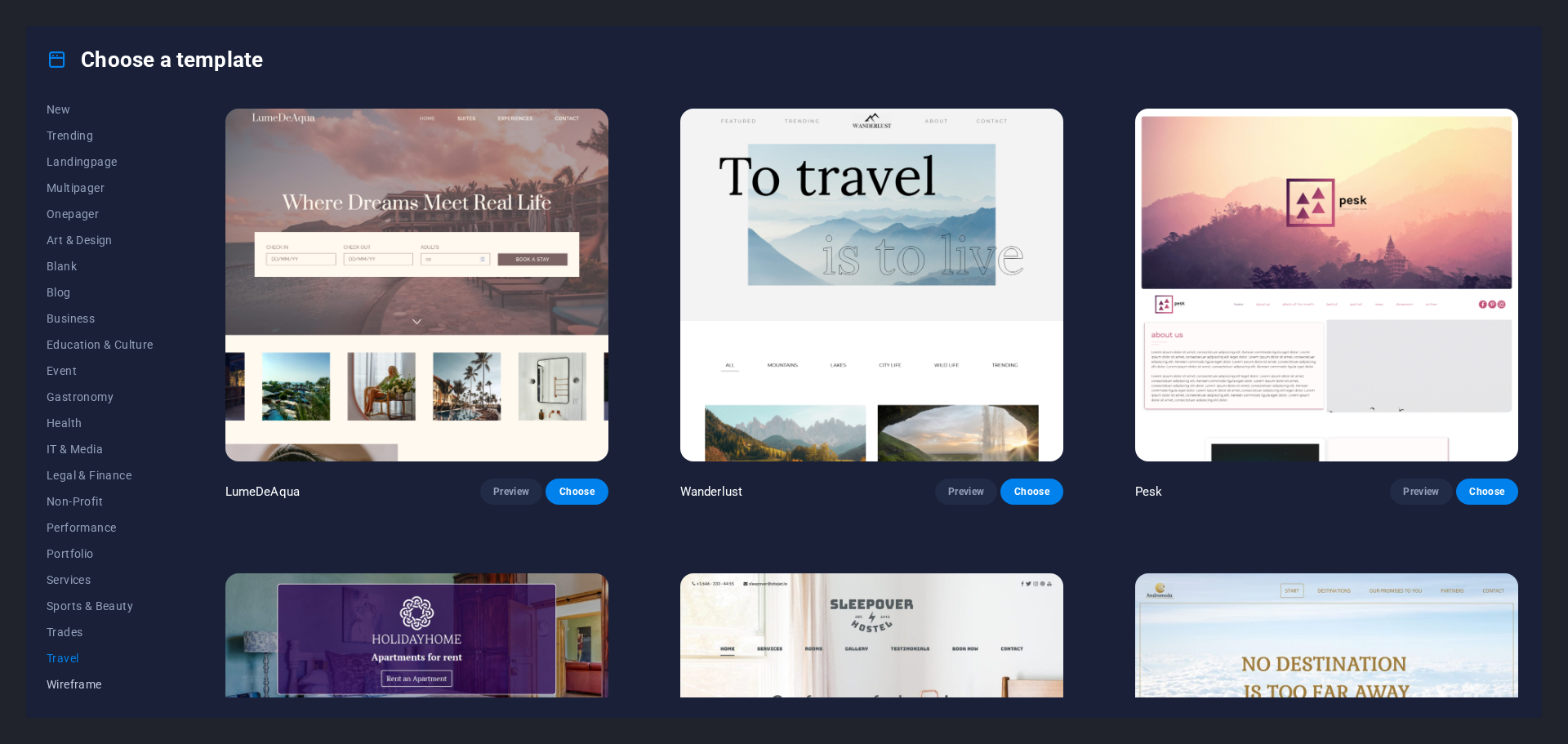 click on "Wireframe" at bounding box center [100, 684] 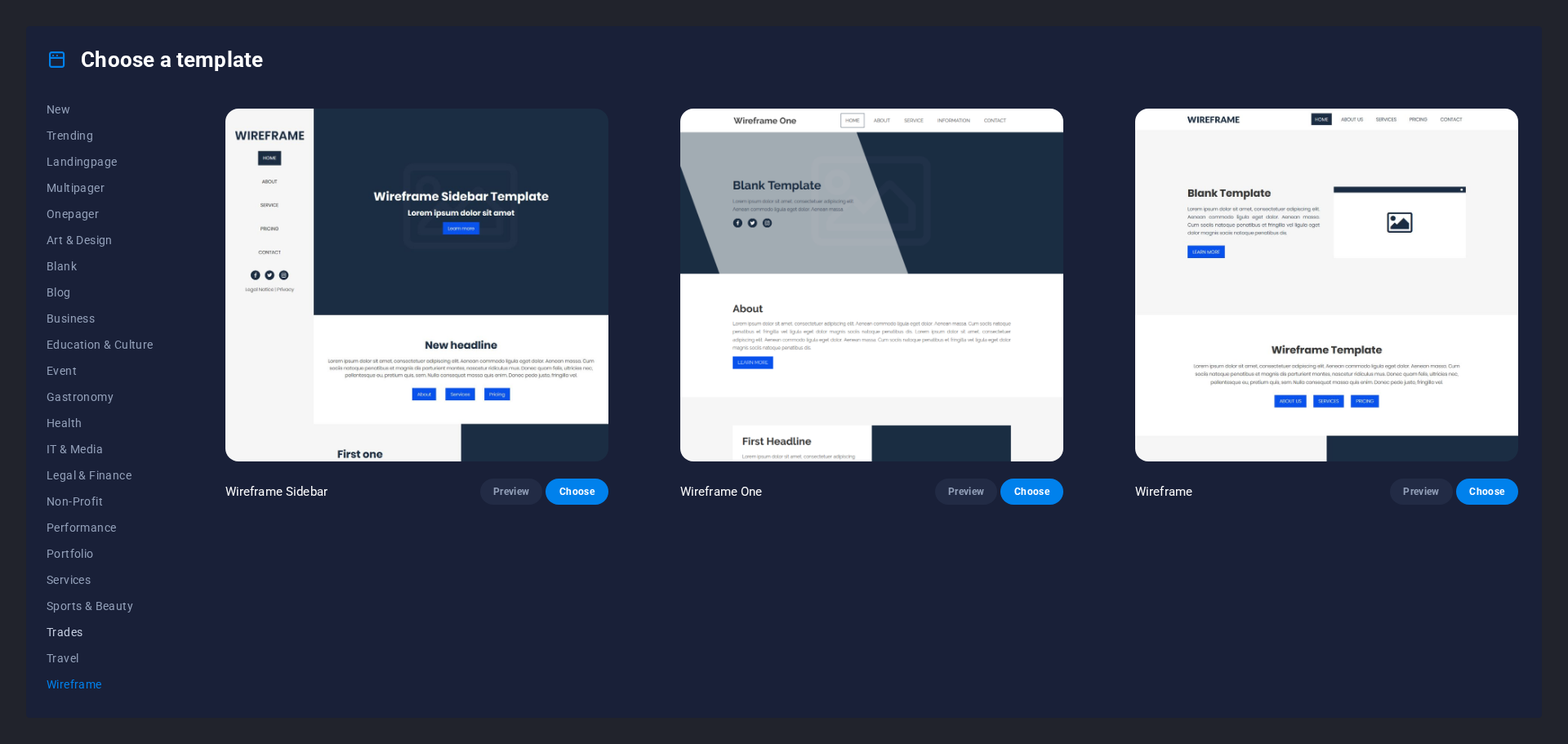 scroll, scrollTop: 0, scrollLeft: 0, axis: both 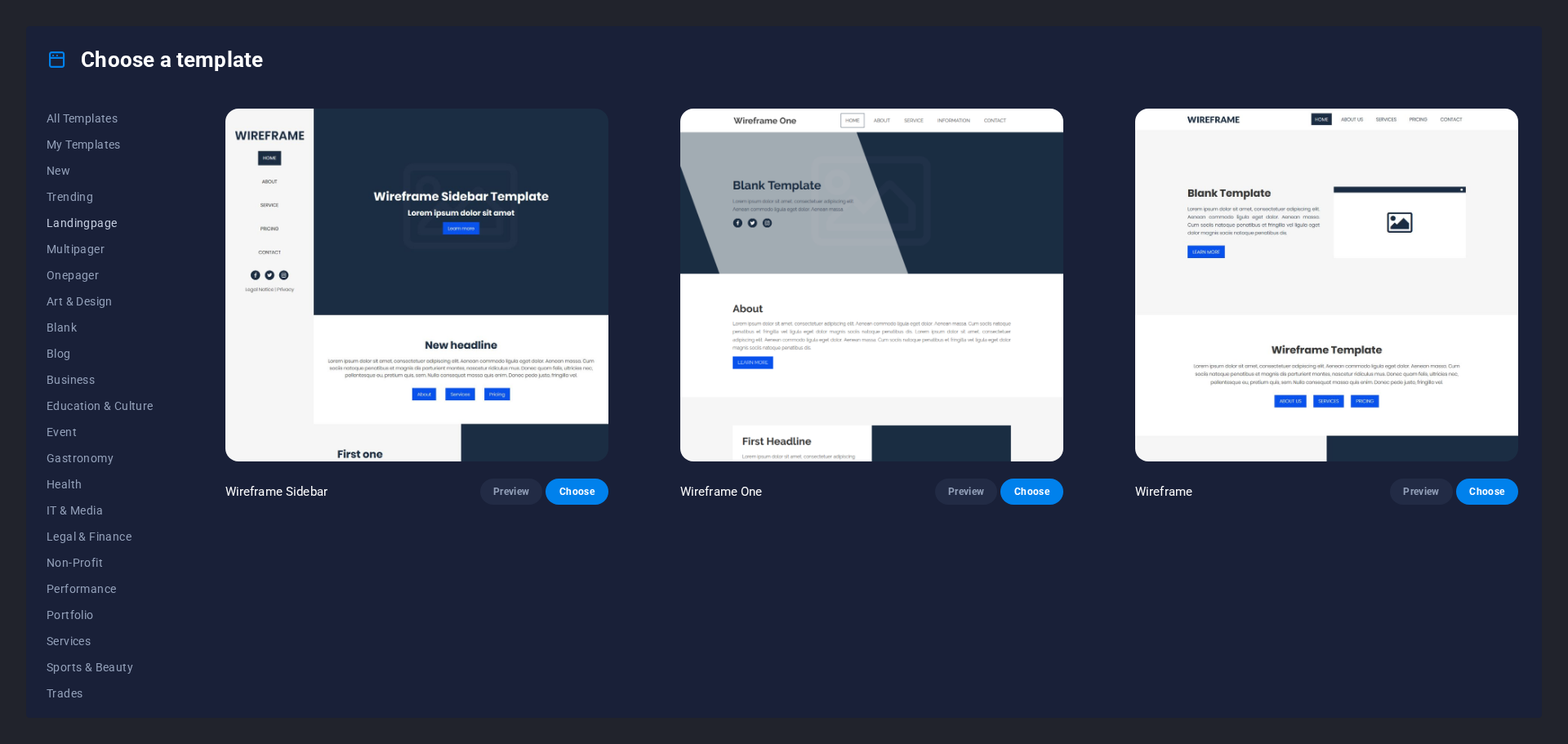 click on "Landingpage" at bounding box center [100, 223] 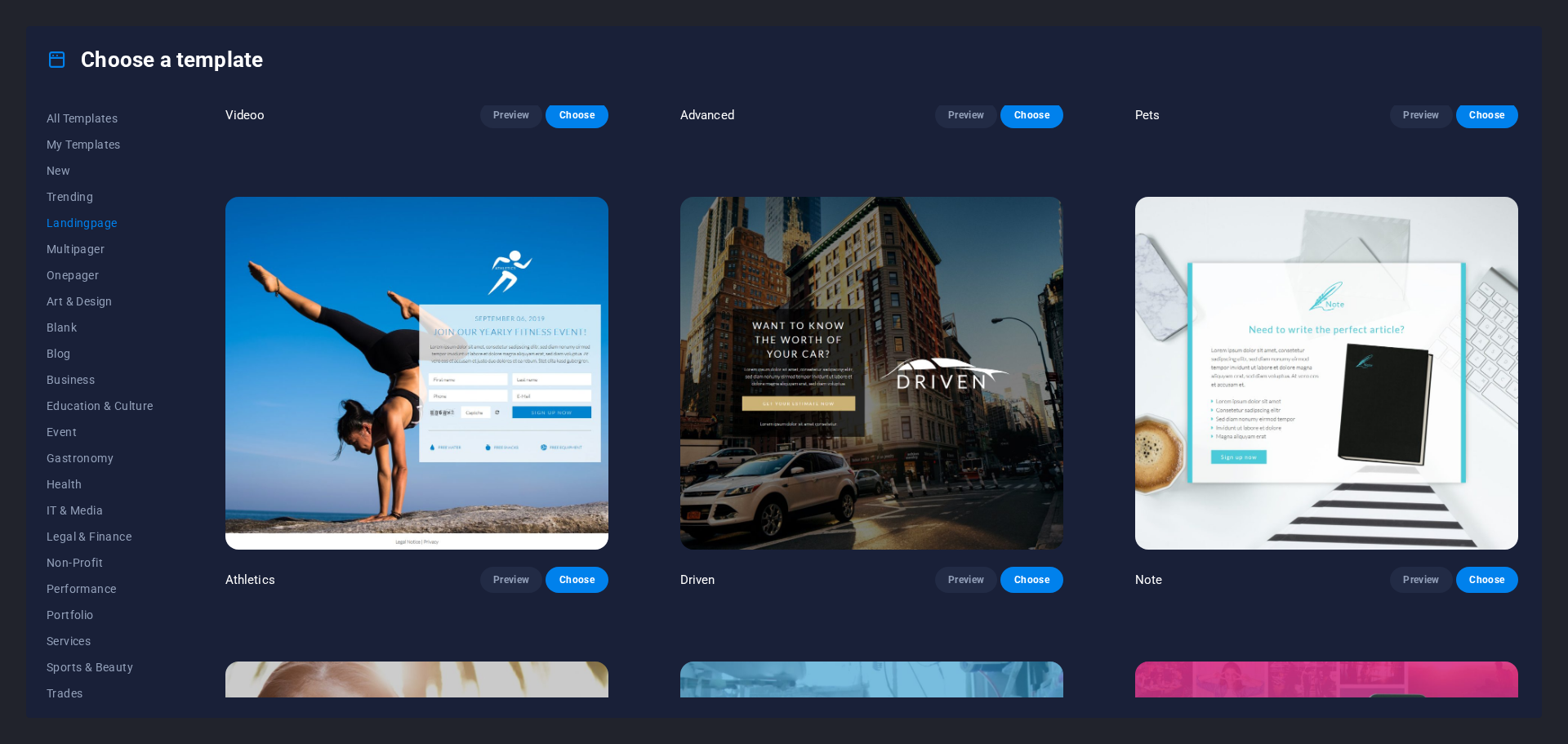 scroll, scrollTop: 1633, scrollLeft: 0, axis: vertical 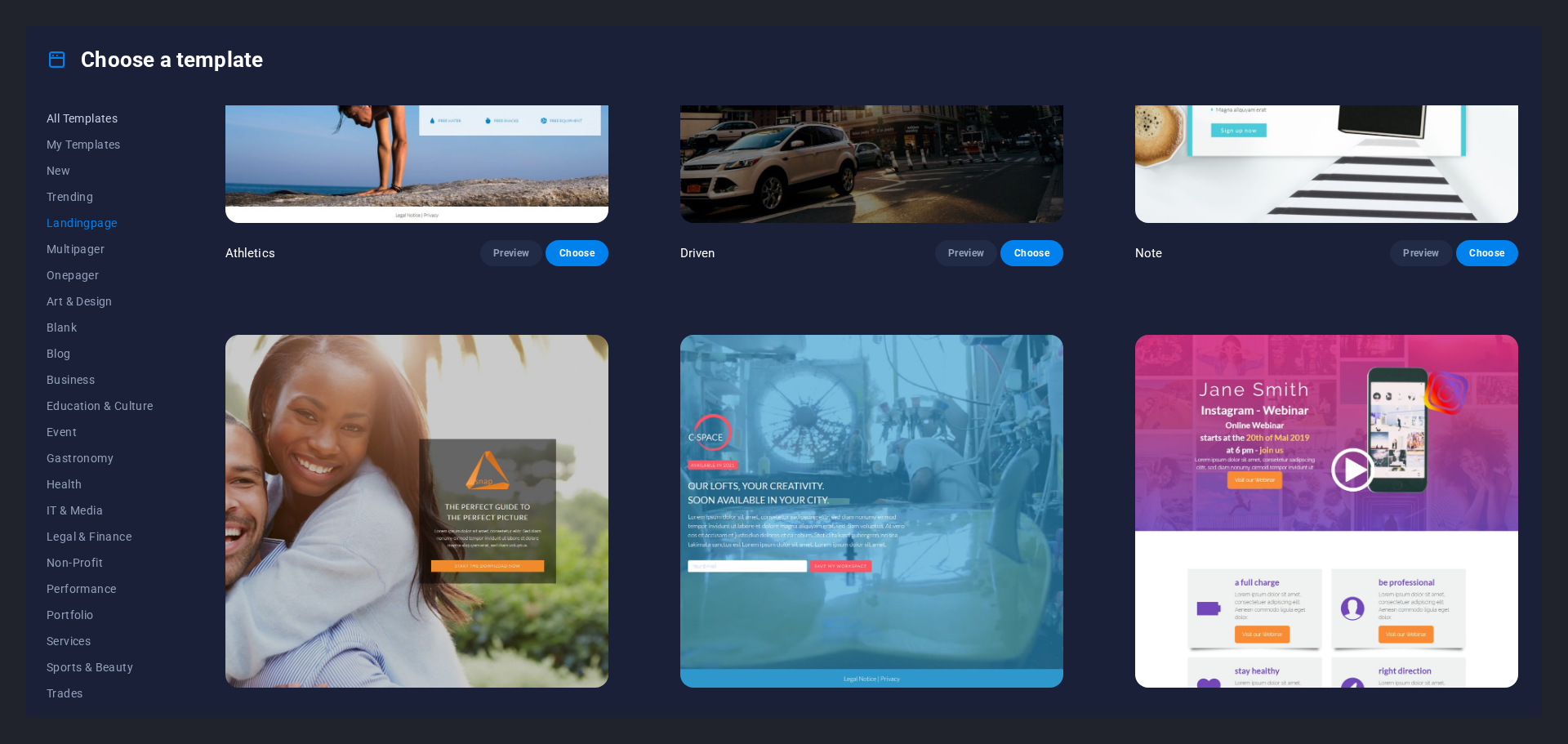 click on "All Templates" at bounding box center (100, 118) 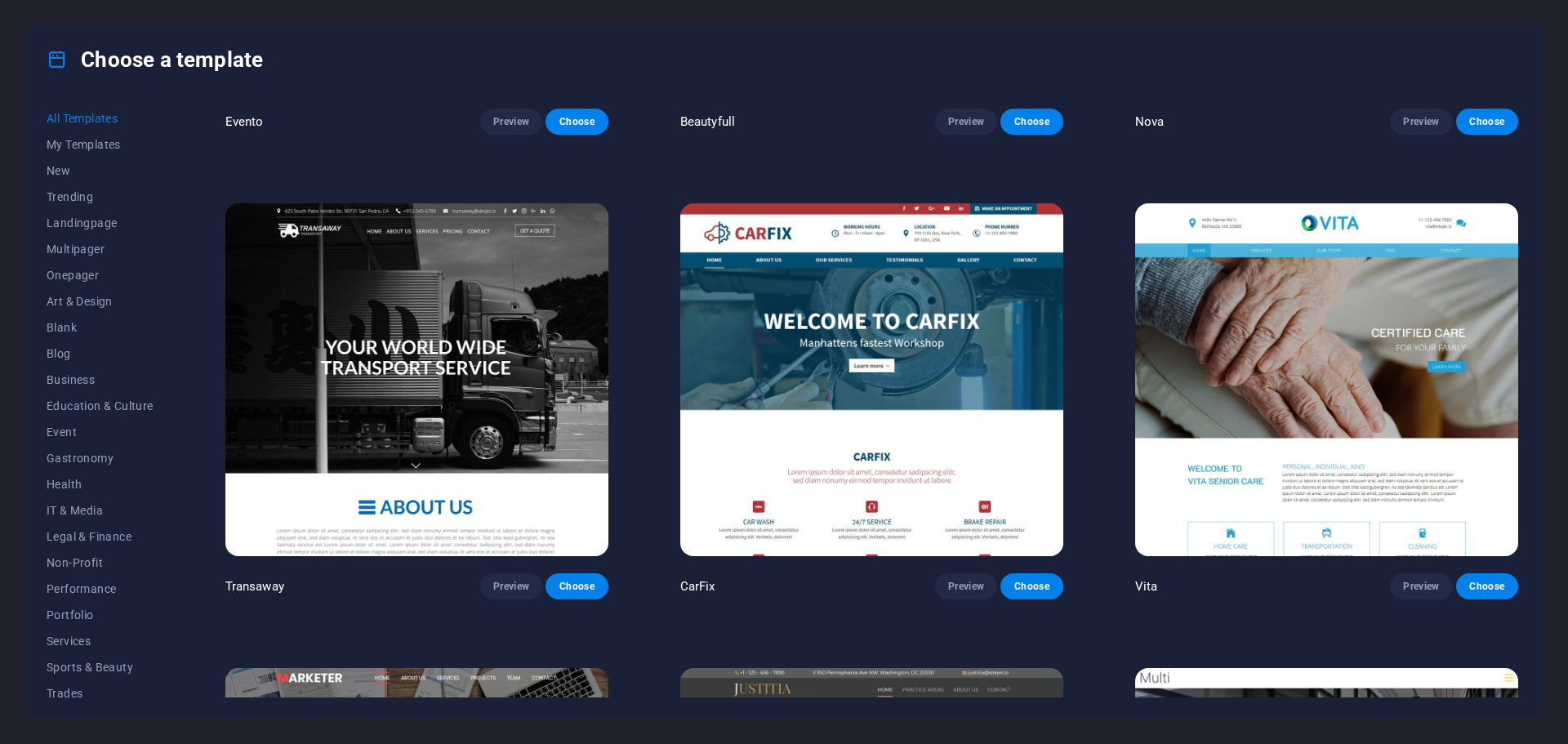 scroll, scrollTop: 17979, scrollLeft: 0, axis: vertical 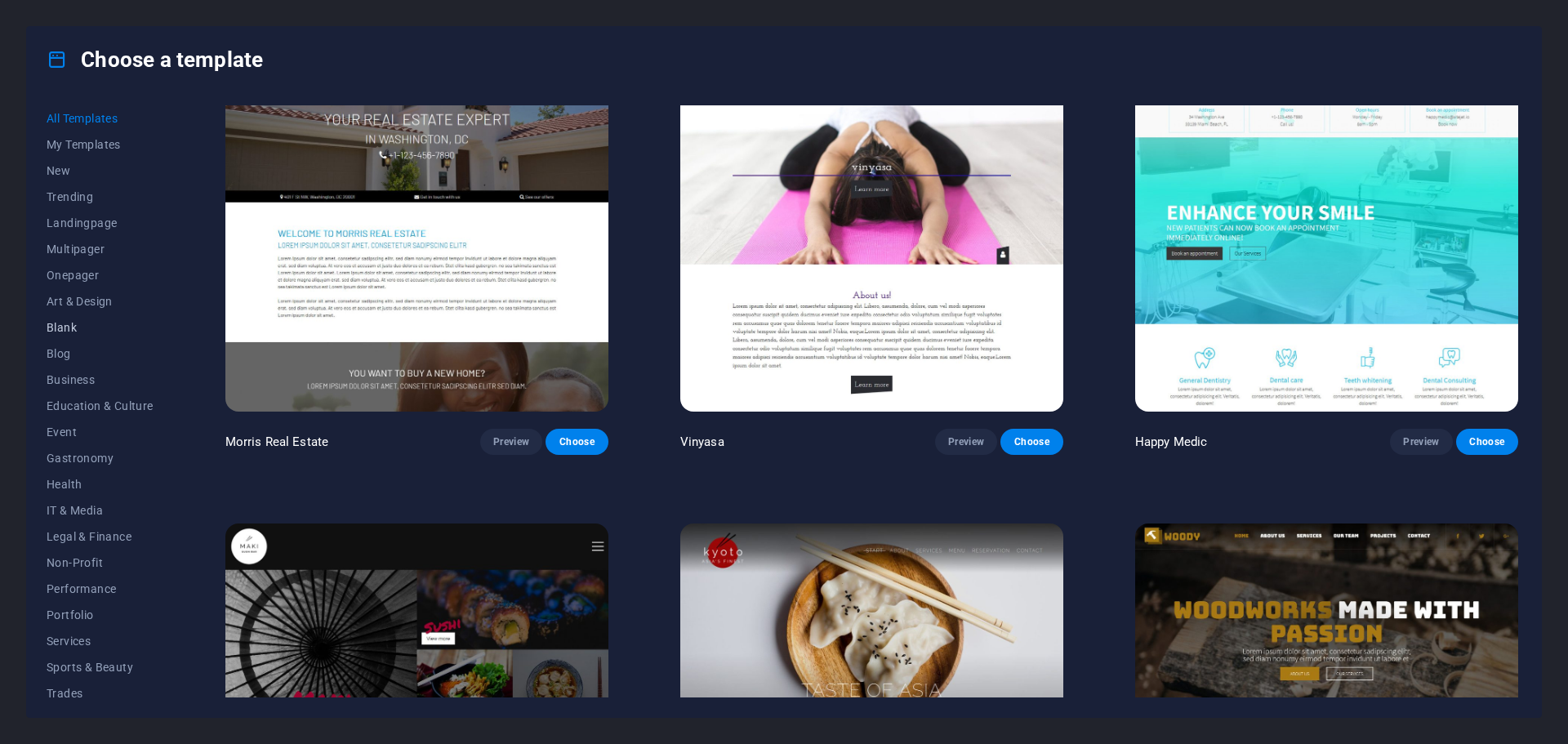 click on "Blank" at bounding box center [100, 327] 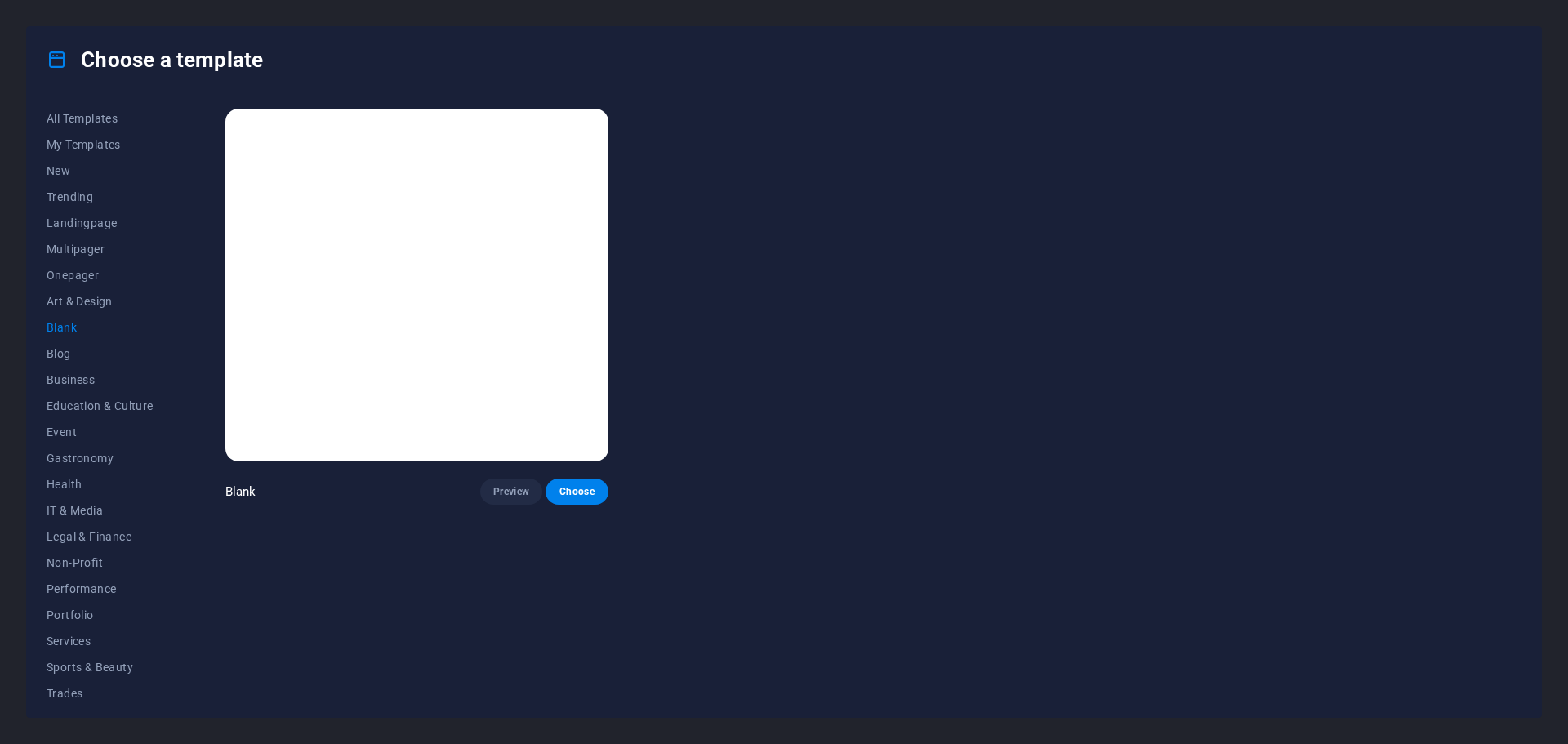 click at bounding box center [416, 285] 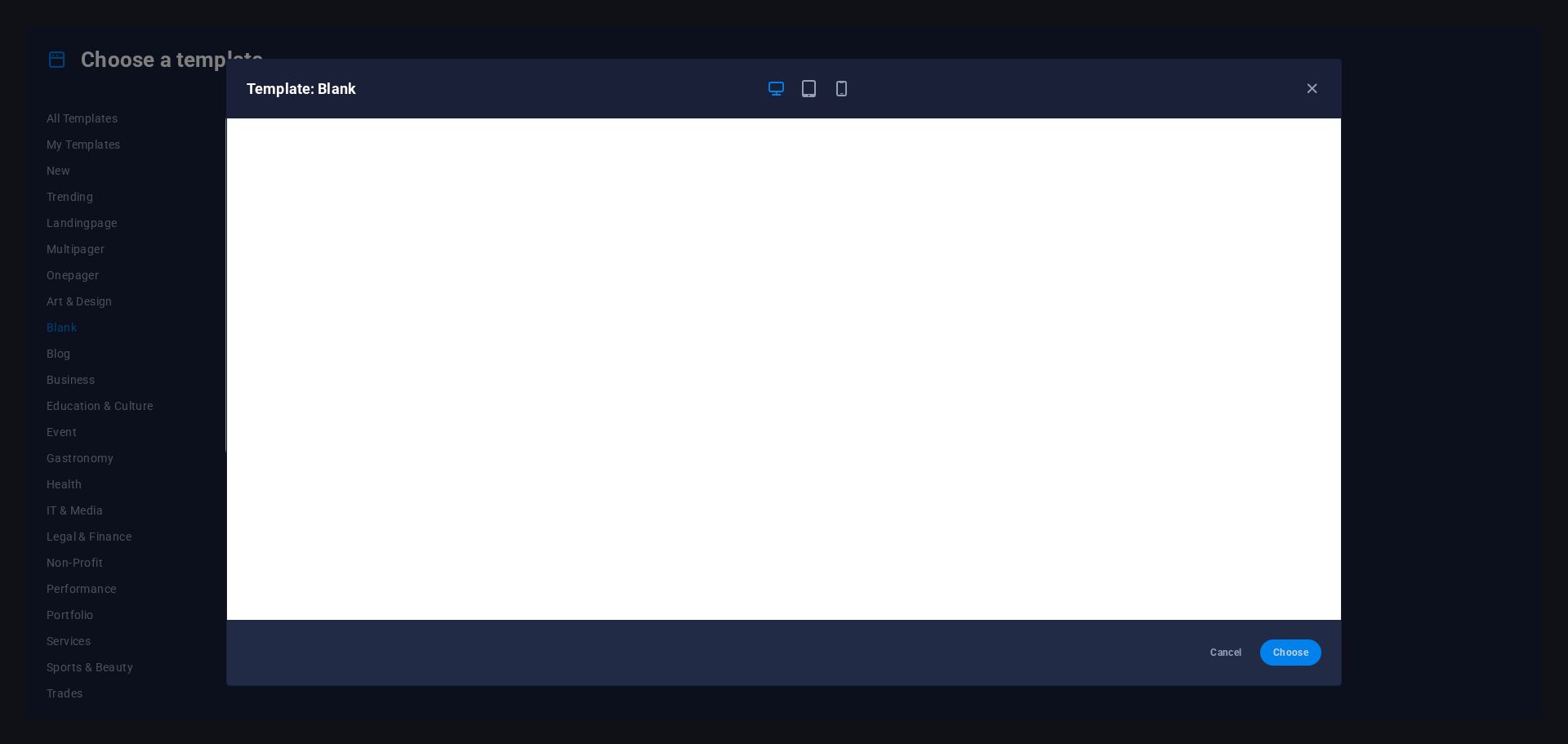 click on "Choose" at bounding box center [1290, 653] 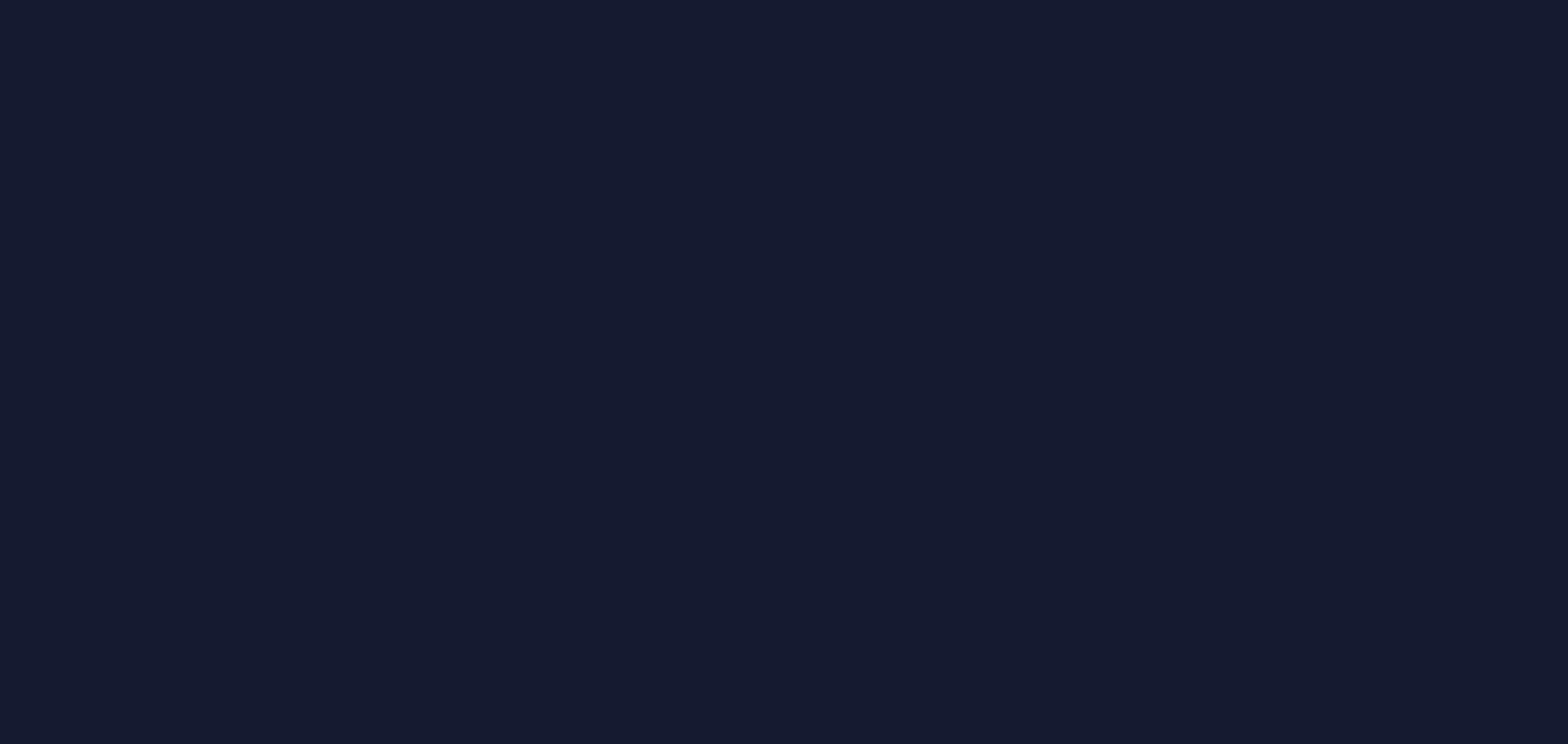 scroll, scrollTop: 0, scrollLeft: 0, axis: both 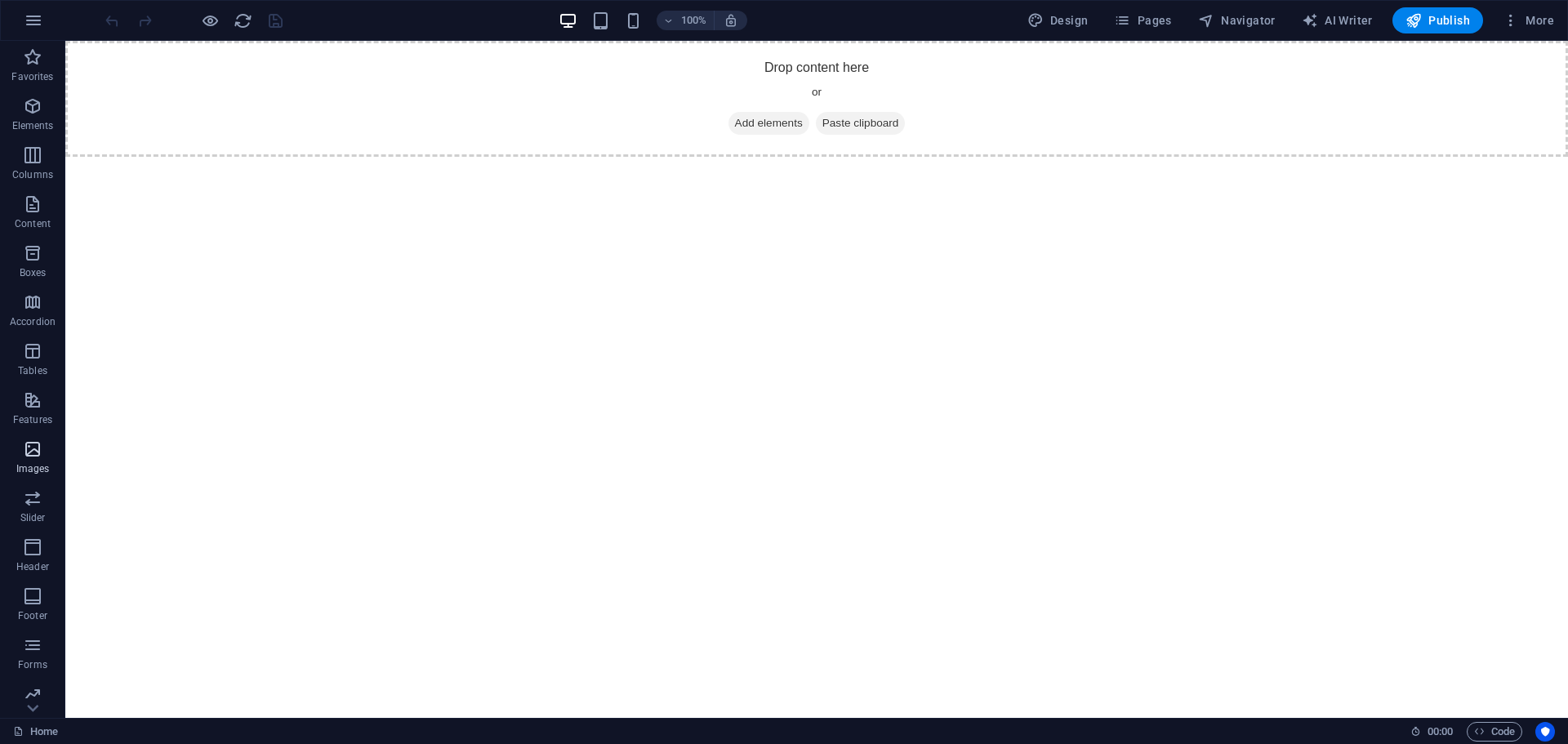 click on "Images" at bounding box center (33, 469) 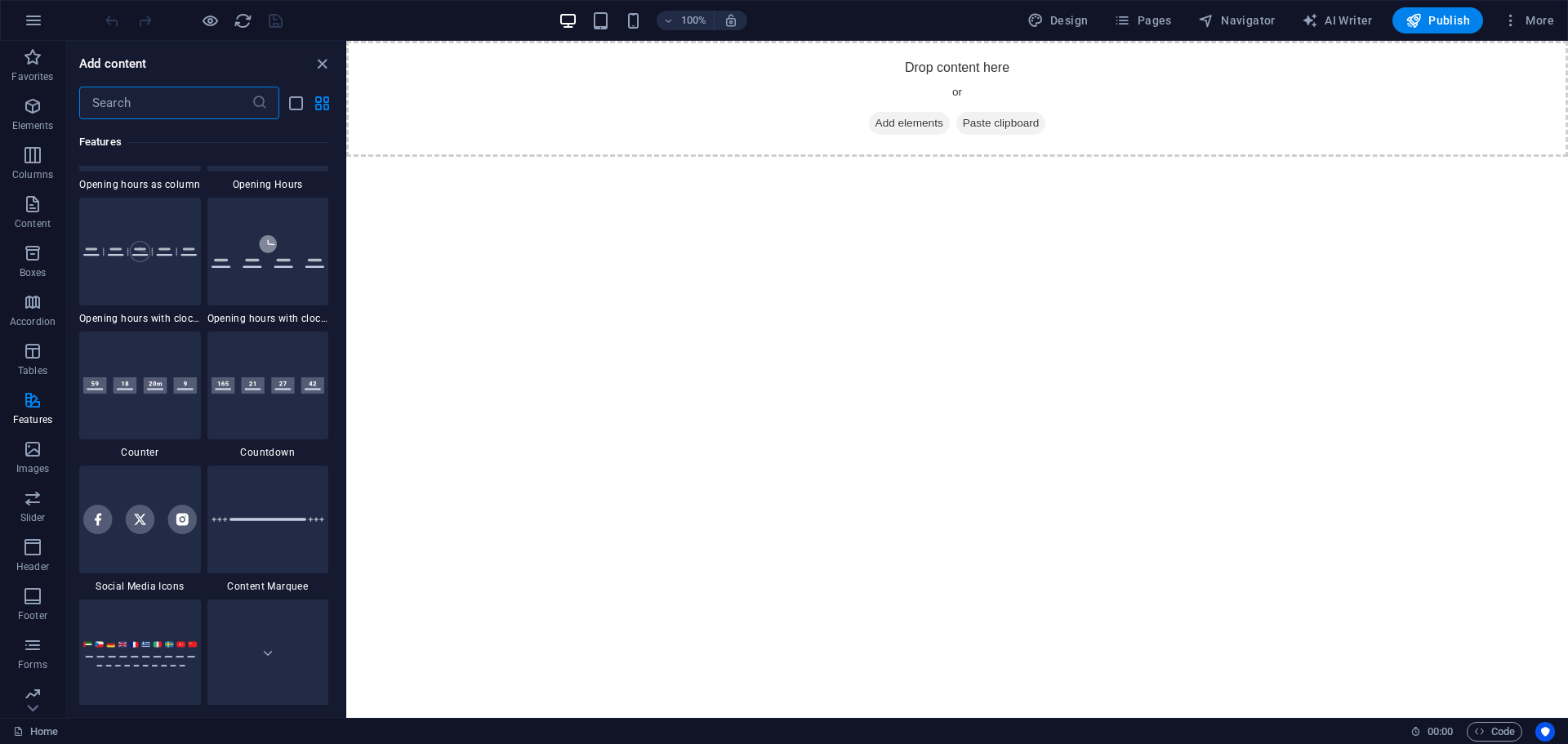 scroll, scrollTop: 6484, scrollLeft: 0, axis: vertical 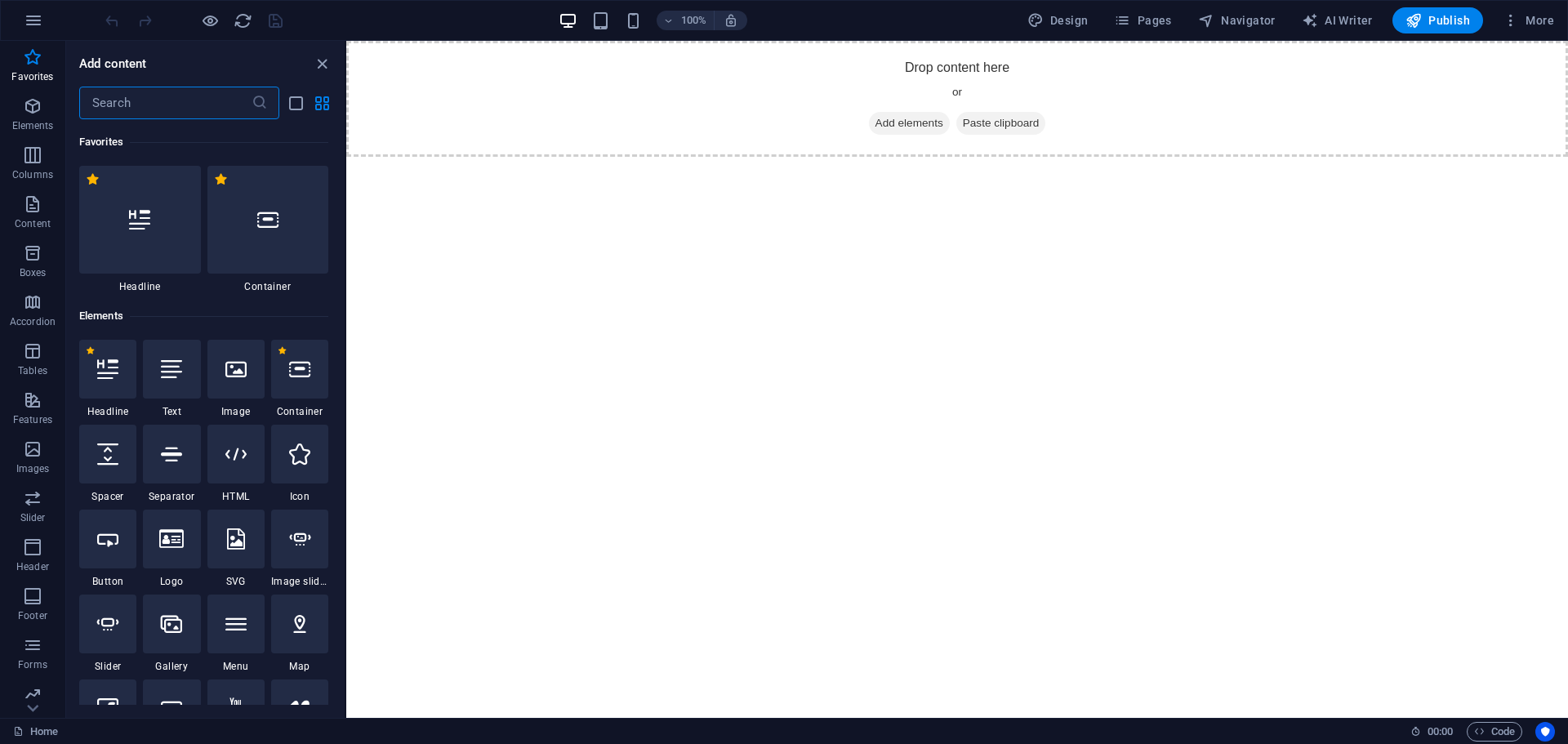 click on "Add content ​ Favorites 1 Star Headline 1 Star Container Elements 1 Star Headline 1 Star Text 1 Star Image 1 Star Container 1 Star Spacer 1 Star Separator 1 Star HTML 1 Star Icon 1 Star Button 1 Star Logo 1 Star SVG 1 Star Image slider 1 Star Slider 1 Star Gallery 1 Star Menu 1 Star Map 1 Star Facebook 1 Star Video 1 Star YouTube 1 Star Vimeo 1 Star Document 1 Star Audio 1 Star Iframe 1 Star Privacy 1 Star Languages Columns 1 Star Container 1 Star 2 columns 1 Star 3 columns 1 Star 4 columns 1 Star 5 columns 1 Star 6 columns 1 Star 40-60 1 Star 20-80 1 Star 80-20 1 Star 30-70 1 Star 70-30 1 Star Unequal Columns 1 Star 25-25-50 1 Star 25-50-25 1 Star 50-25-25 1 Star 20-60-20 1 Star 50-16-16-16 1 Star 16-16-16-50 1 Star Grid 2-1 1 Star Grid 1-2 1 Star Grid 3-1 1 Star Grid 1-3 1 Star Grid 4-1 1 Star Grid 1-4 1 Star Grid 1-2-1 1 Star Grid 1-1-2 1 Star Grid 2h-2v 1 Star Grid 2v-2h 1 Star Grid 2-1-2 1 Star Grid 3-4 Content 1 Star Text in columns 1 Star Text 1 Star Text with separator 1 Star Image with text box" at bounding box center (205, 379) 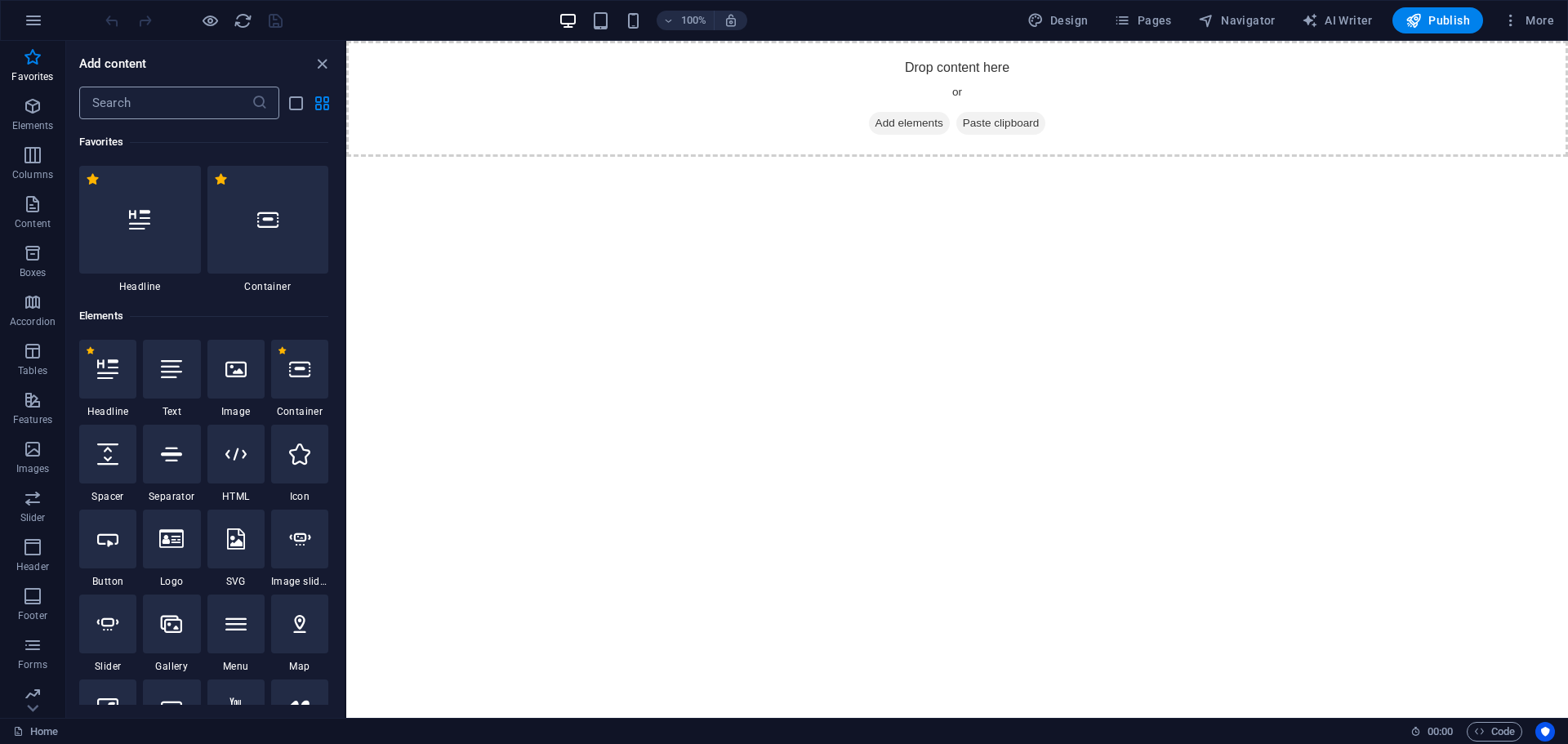 click at bounding box center (165, 103) 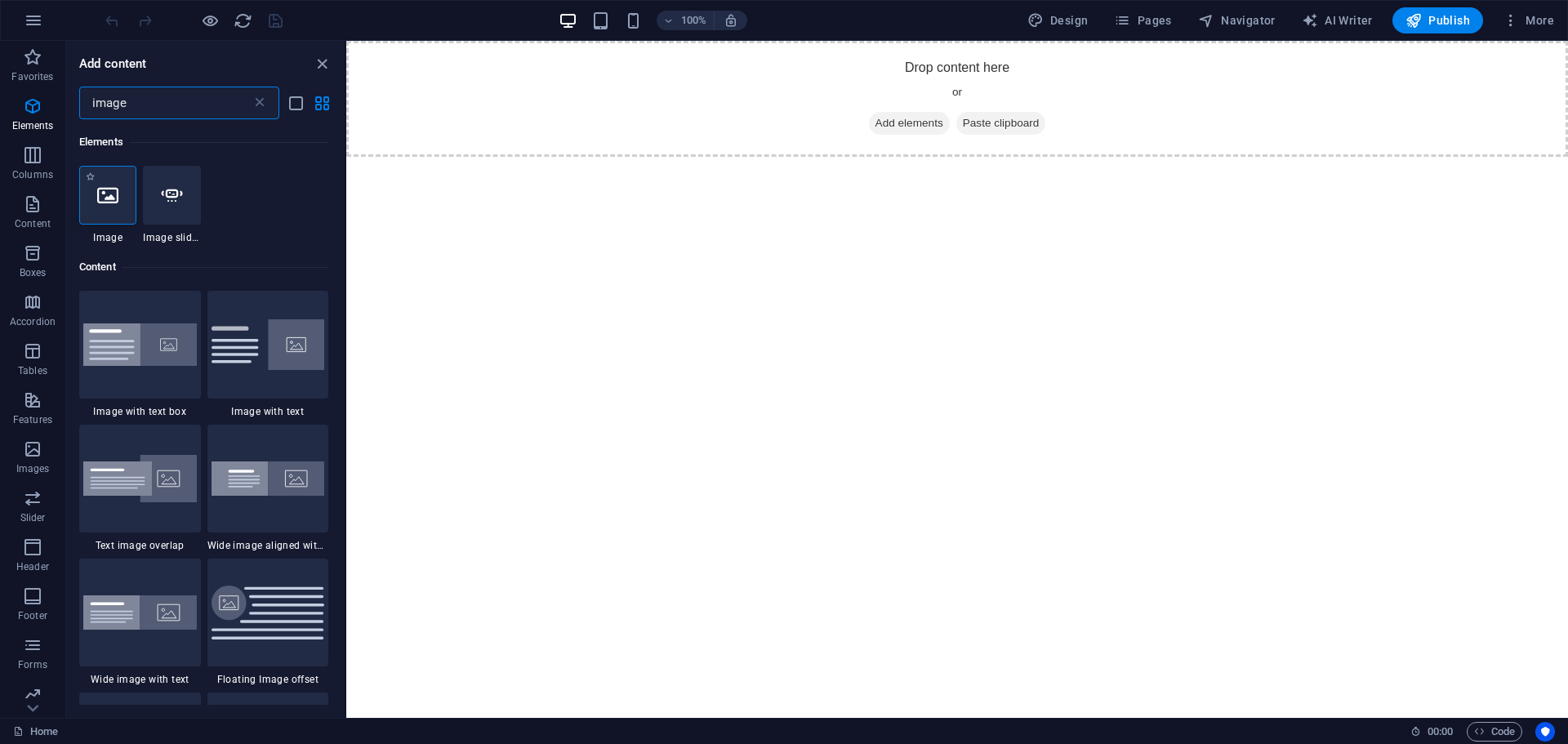 type on "image" 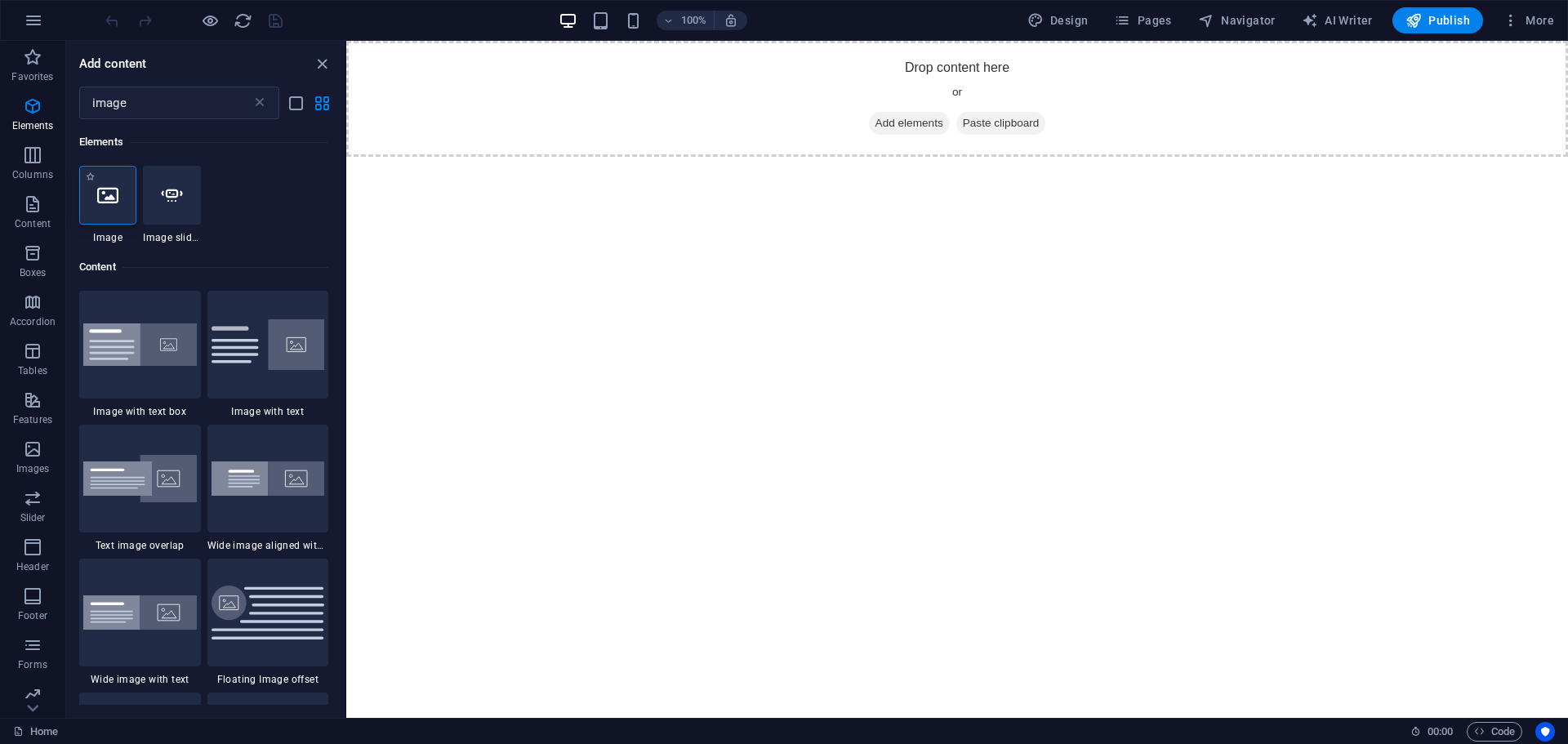 click at bounding box center [108, 195] 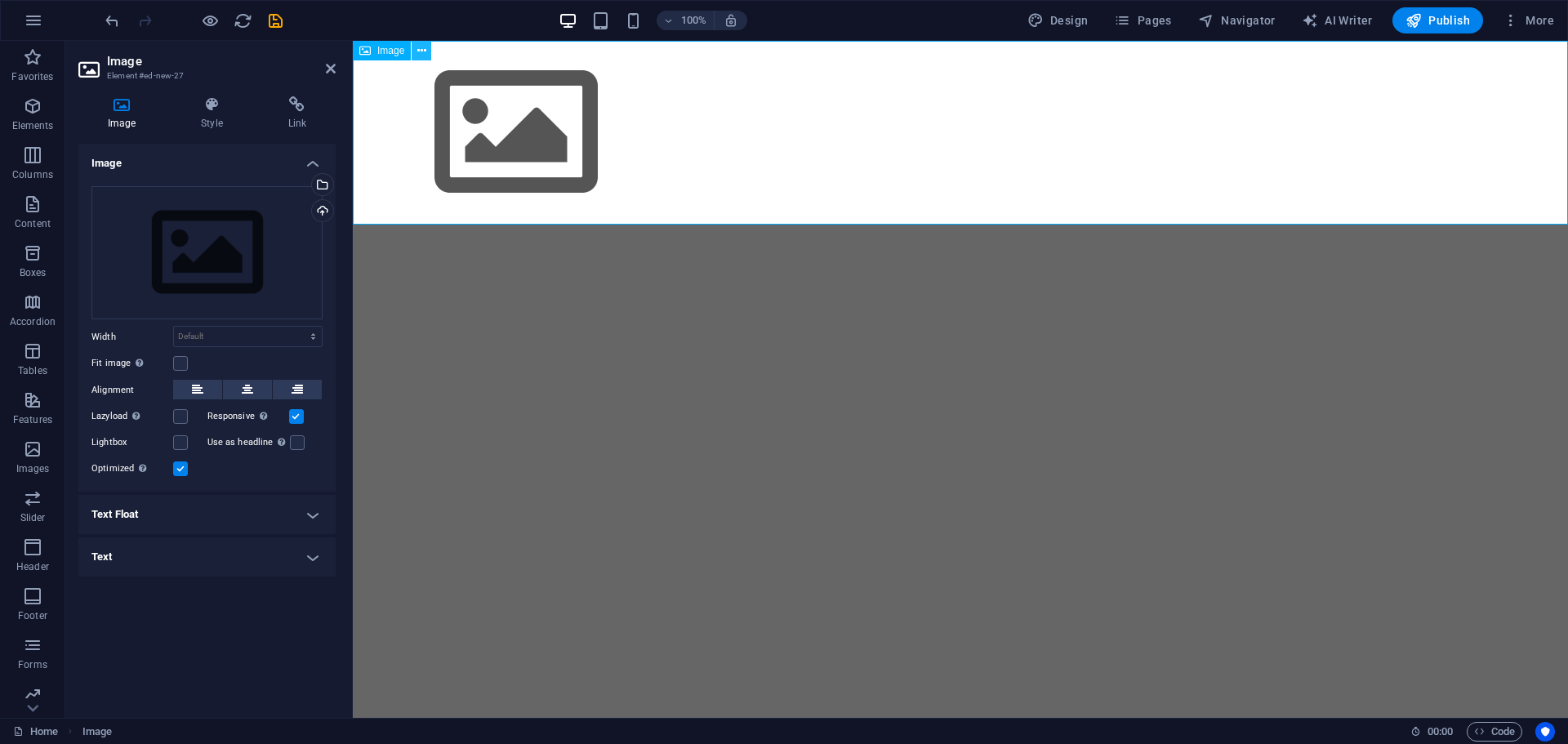 click at bounding box center [421, 51] 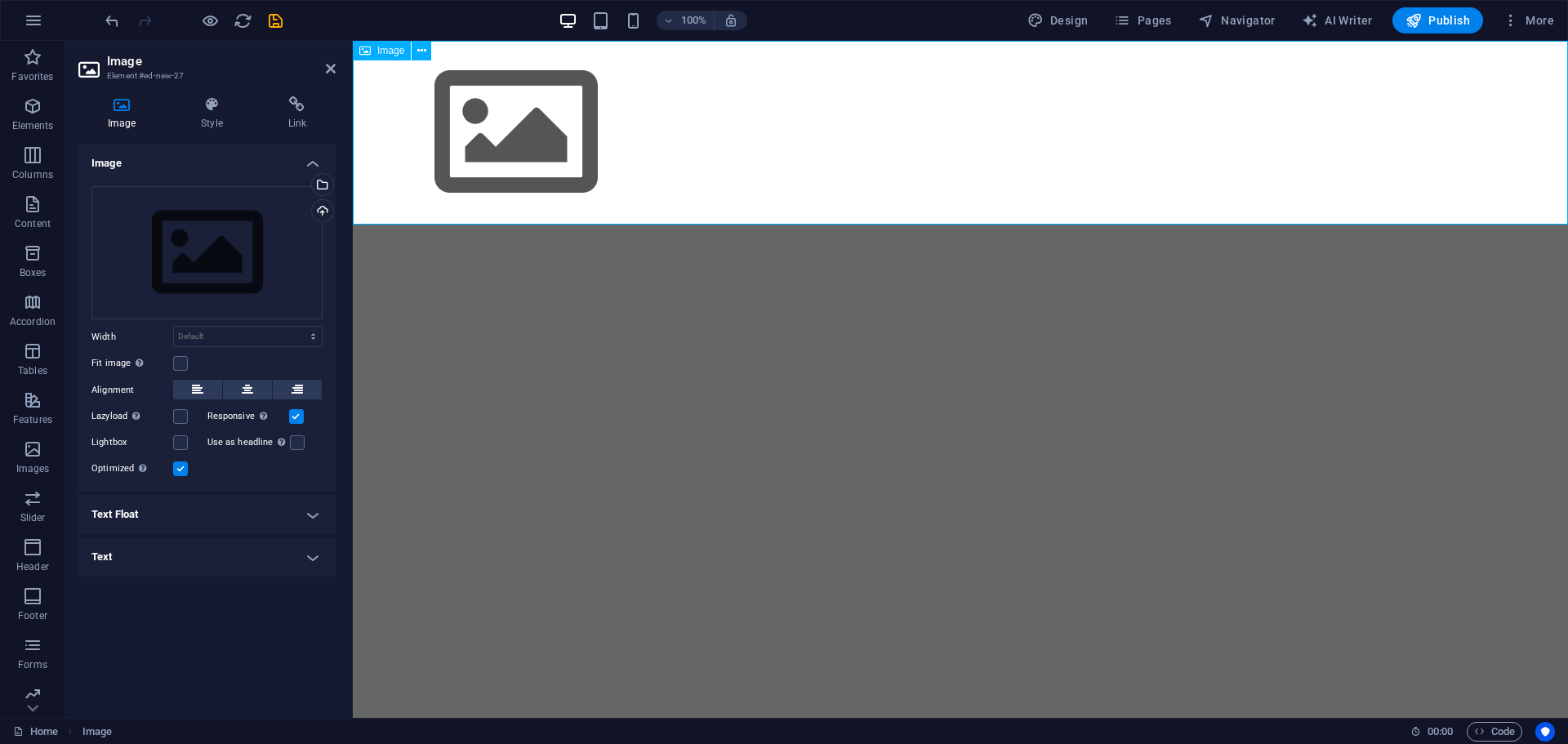 click at bounding box center (960, 132) 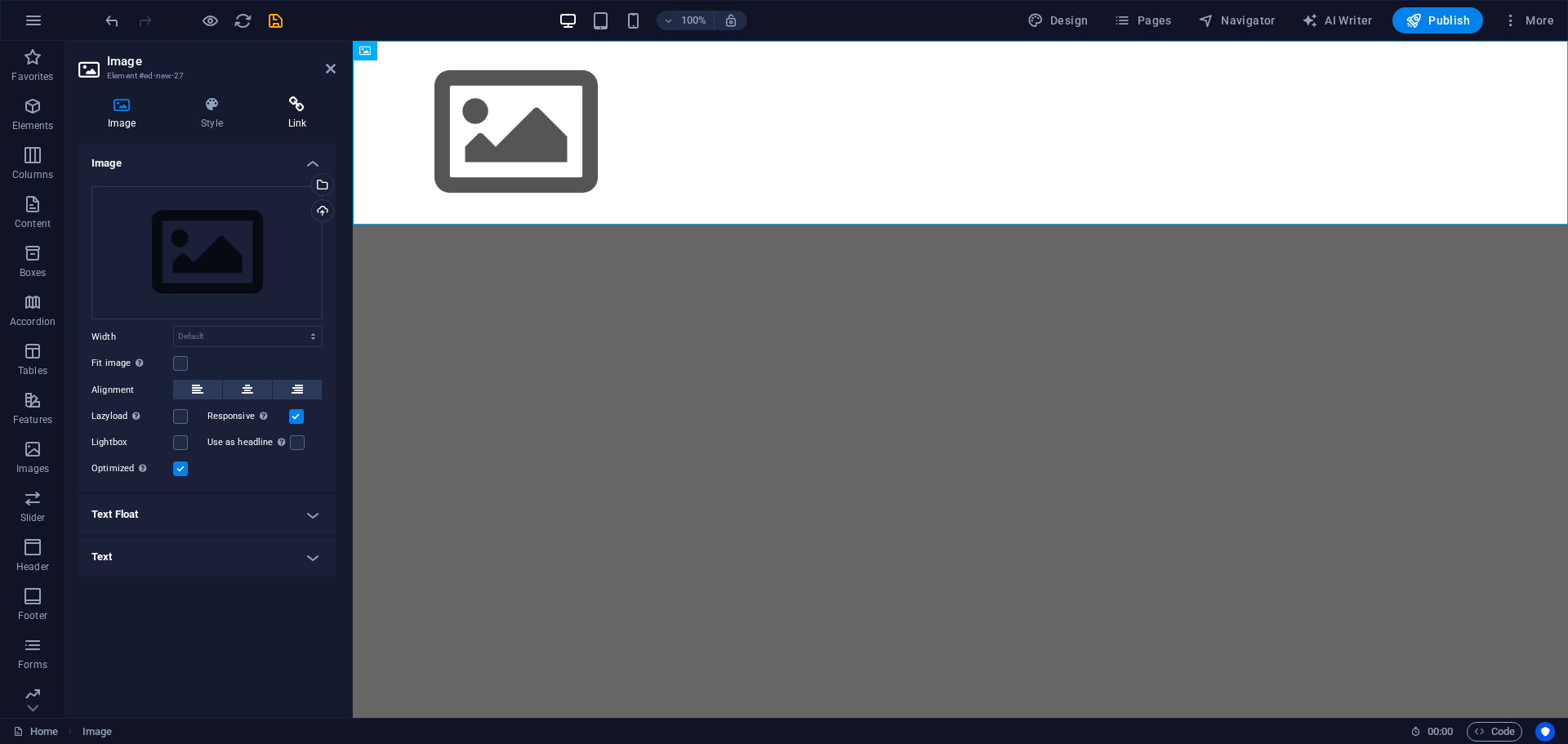 click on "Link" at bounding box center [297, 114] 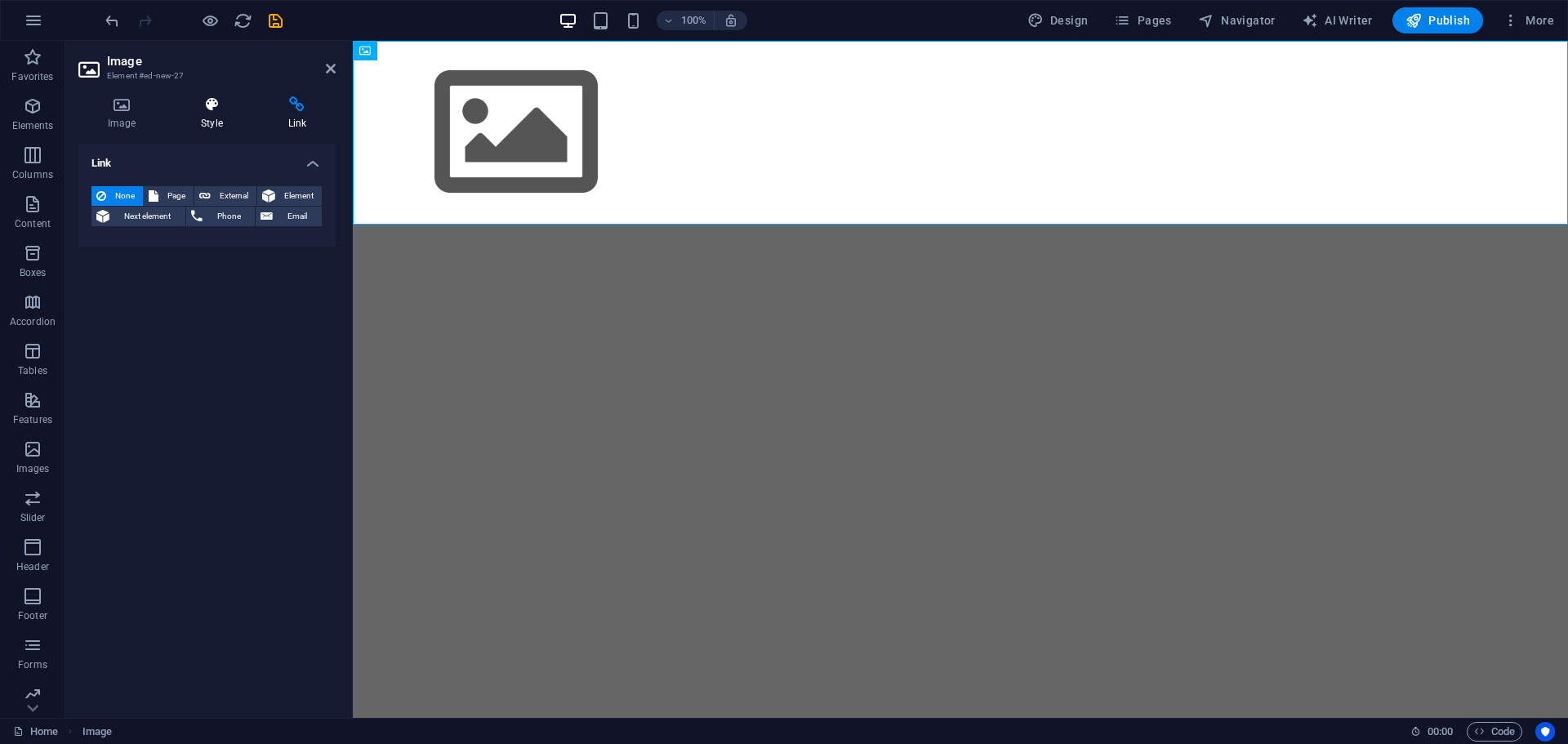 click on "Style" at bounding box center (215, 114) 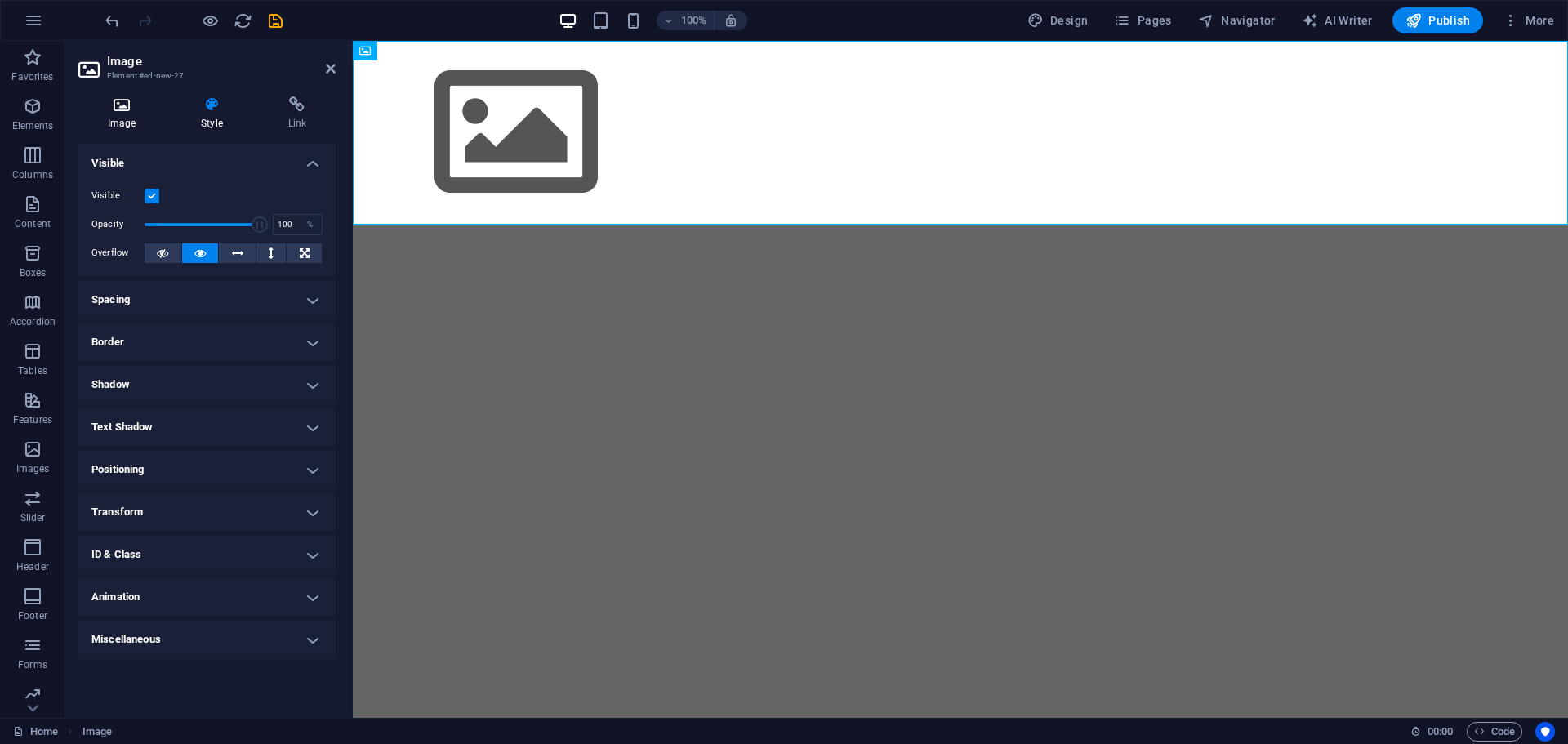 click at bounding box center [122, 105] 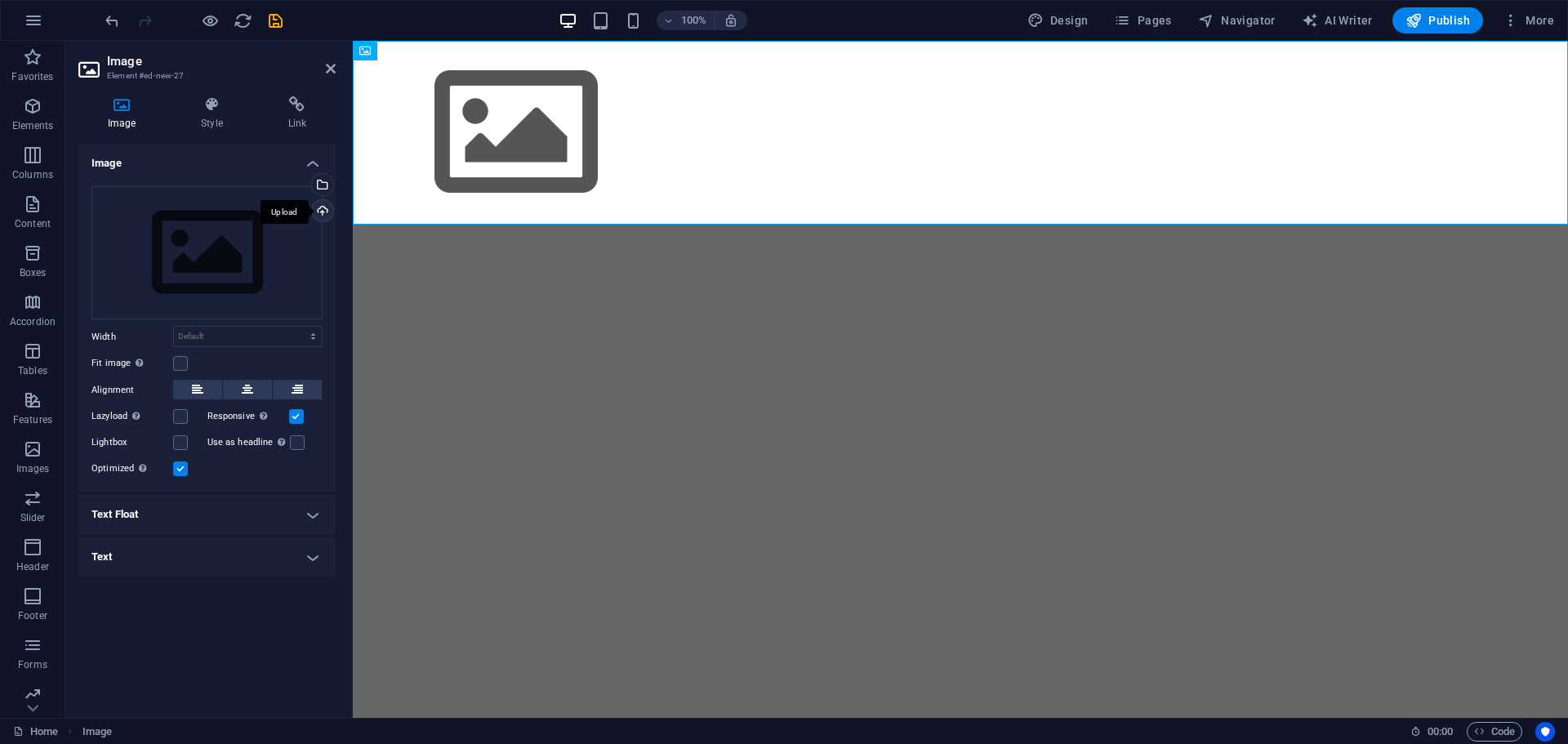 click on "Upload" at bounding box center (321, 212) 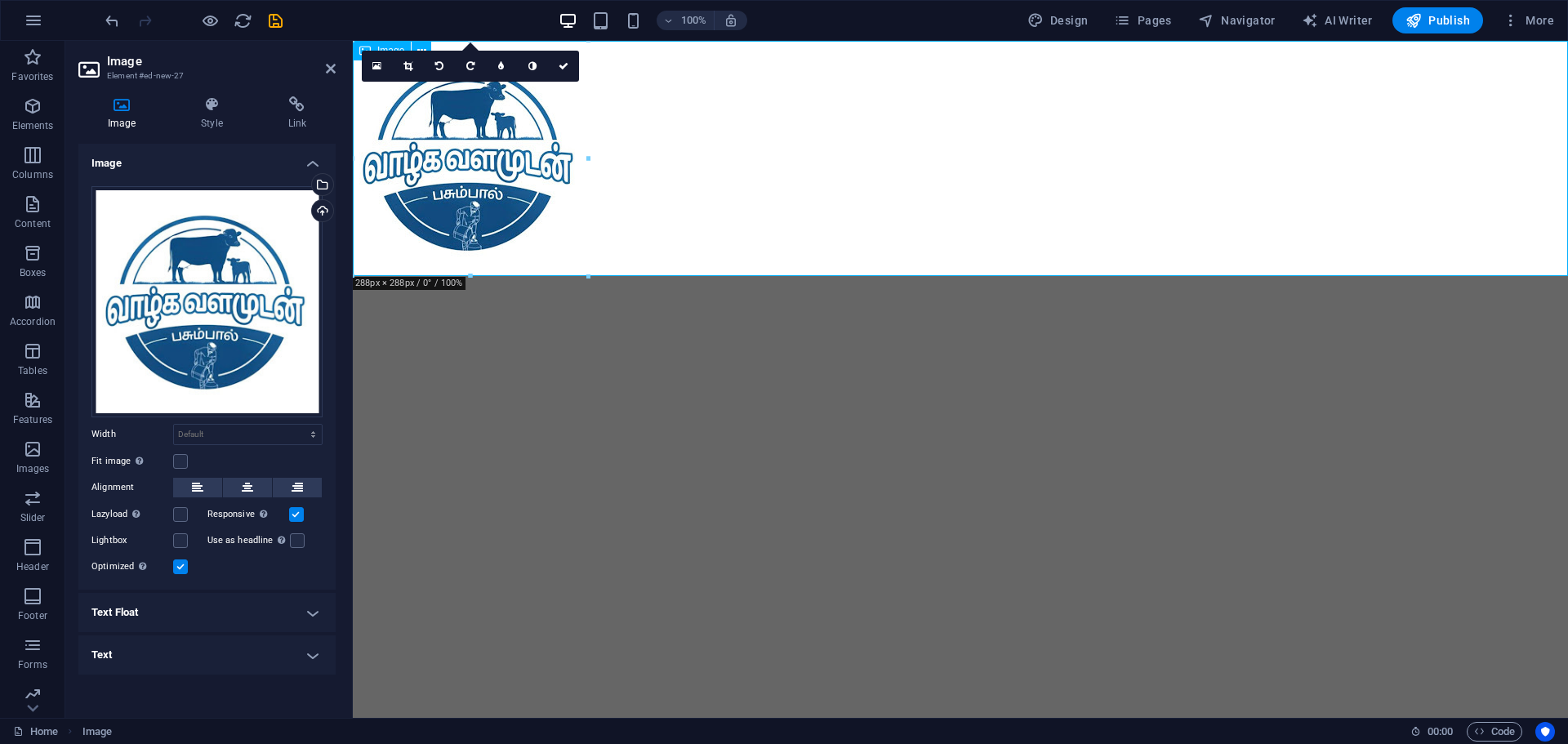 click at bounding box center [960, 158] 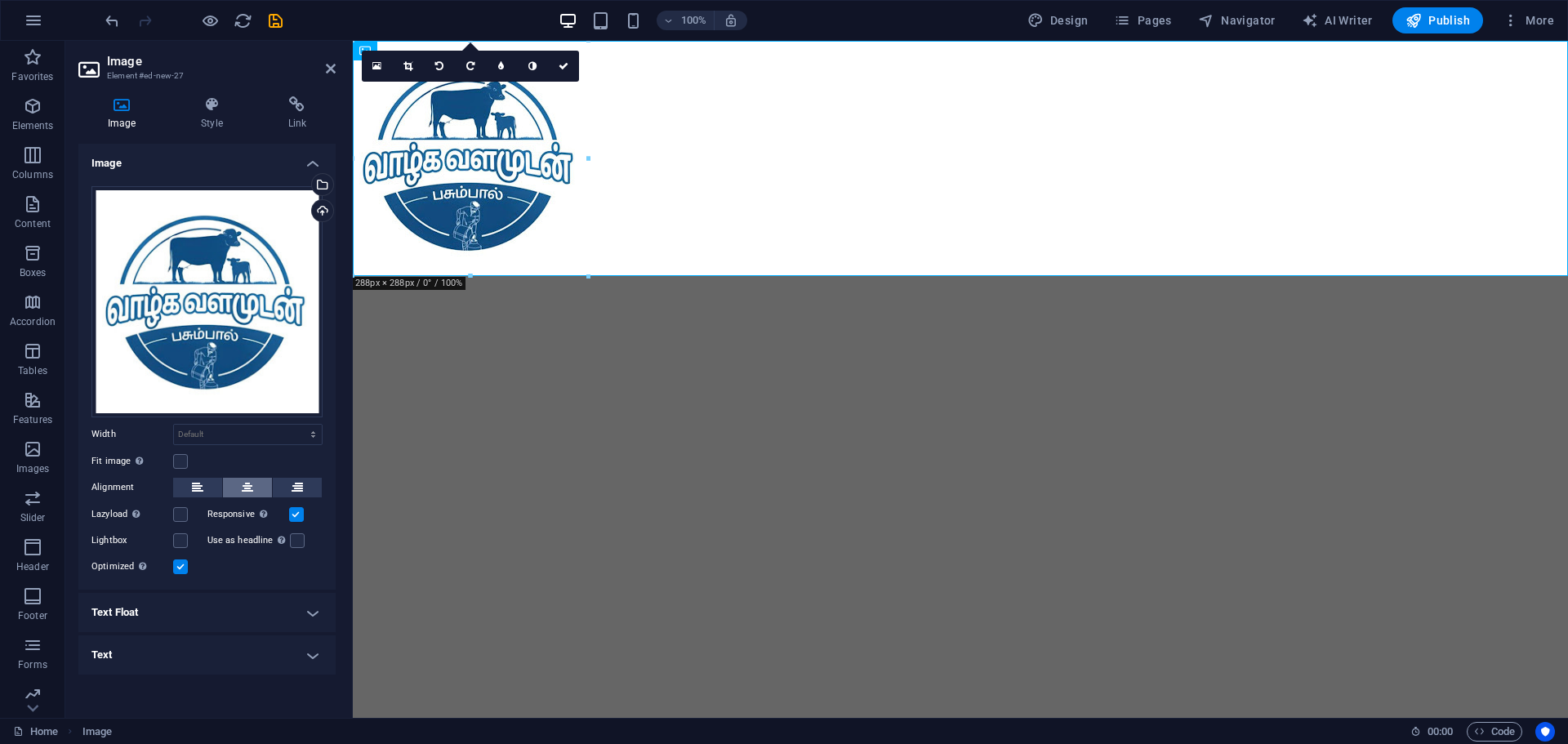 click at bounding box center [247, 488] 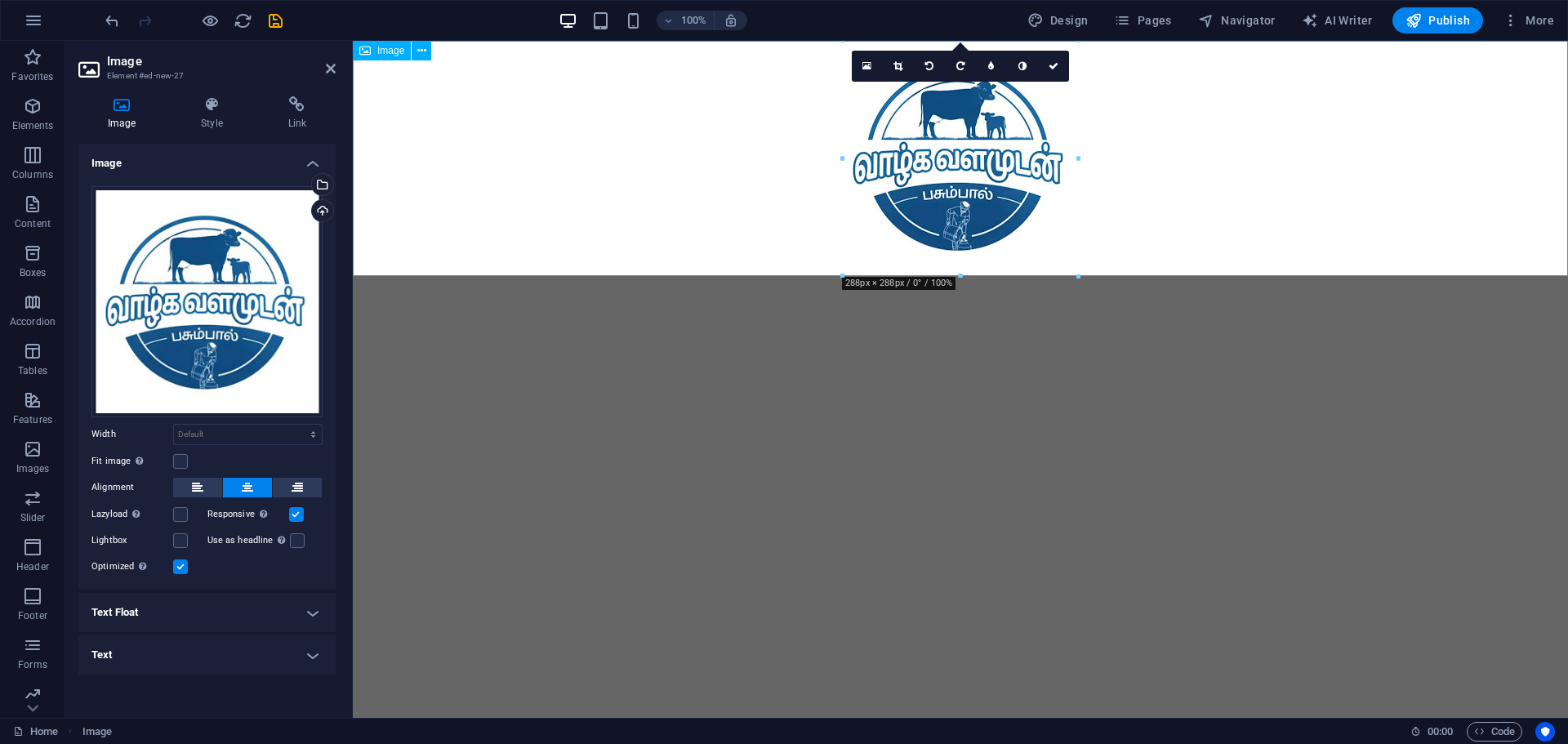 click at bounding box center [960, 158] 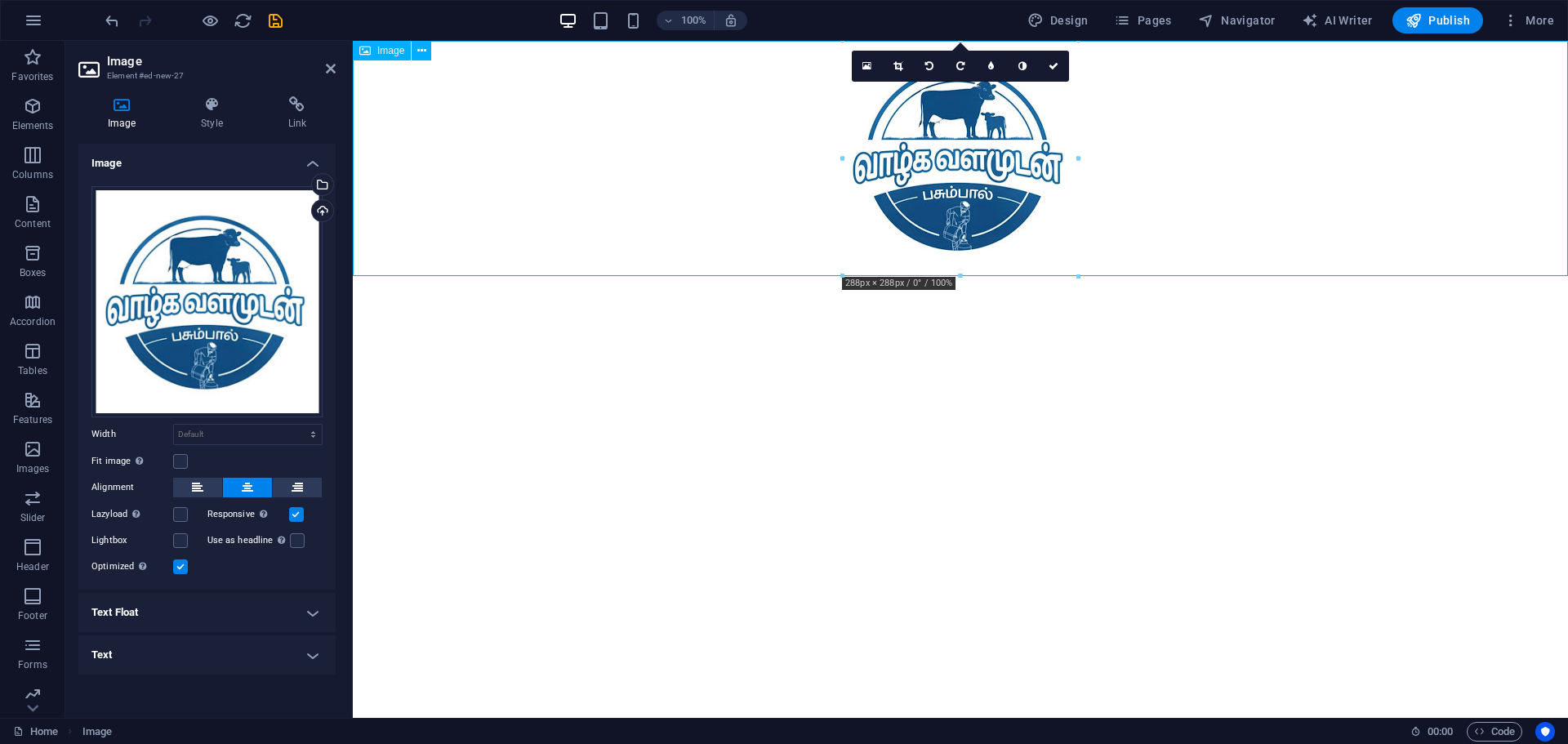click at bounding box center [960, 158] 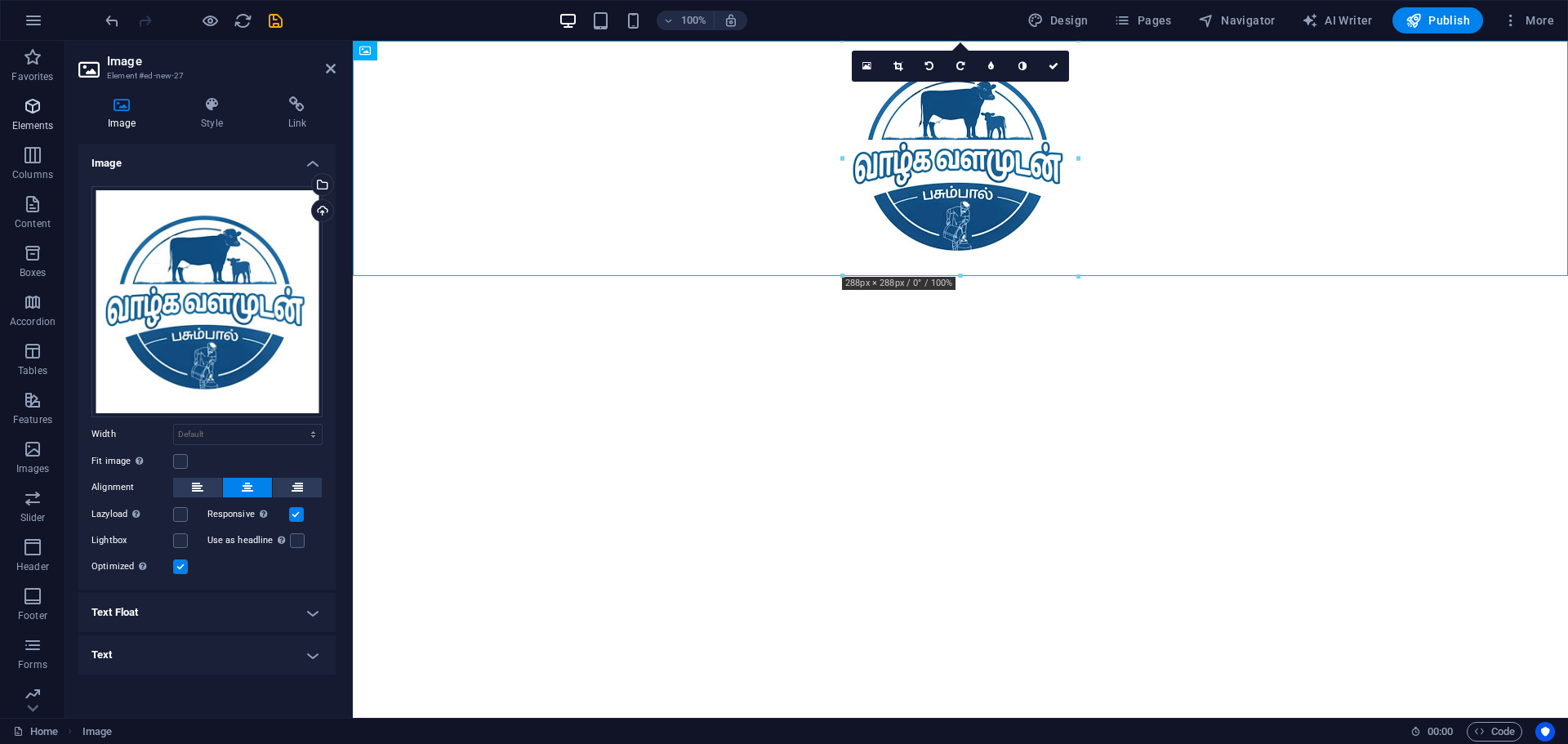 click on "Elements" at bounding box center [33, 126] 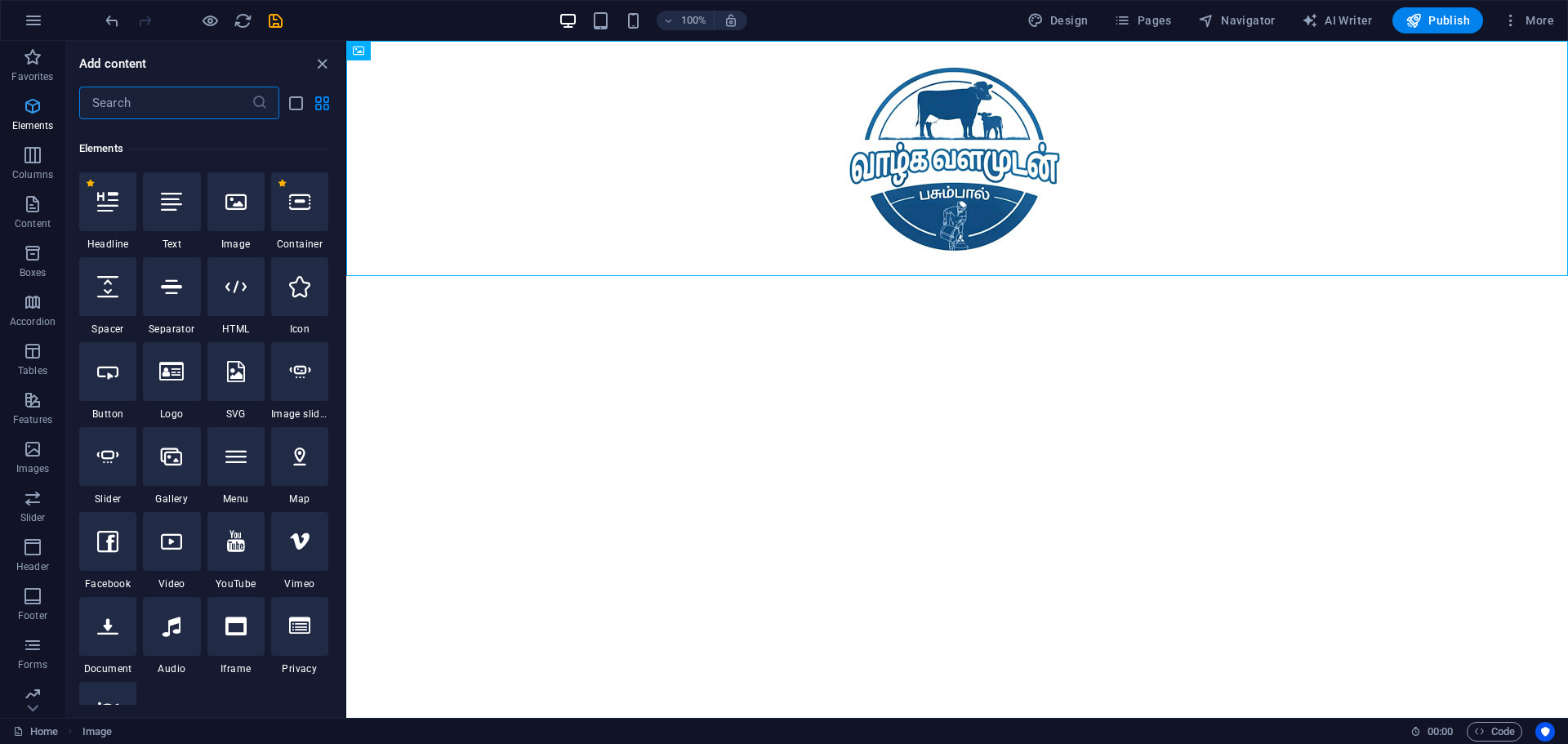 scroll, scrollTop: 174, scrollLeft: 0, axis: vertical 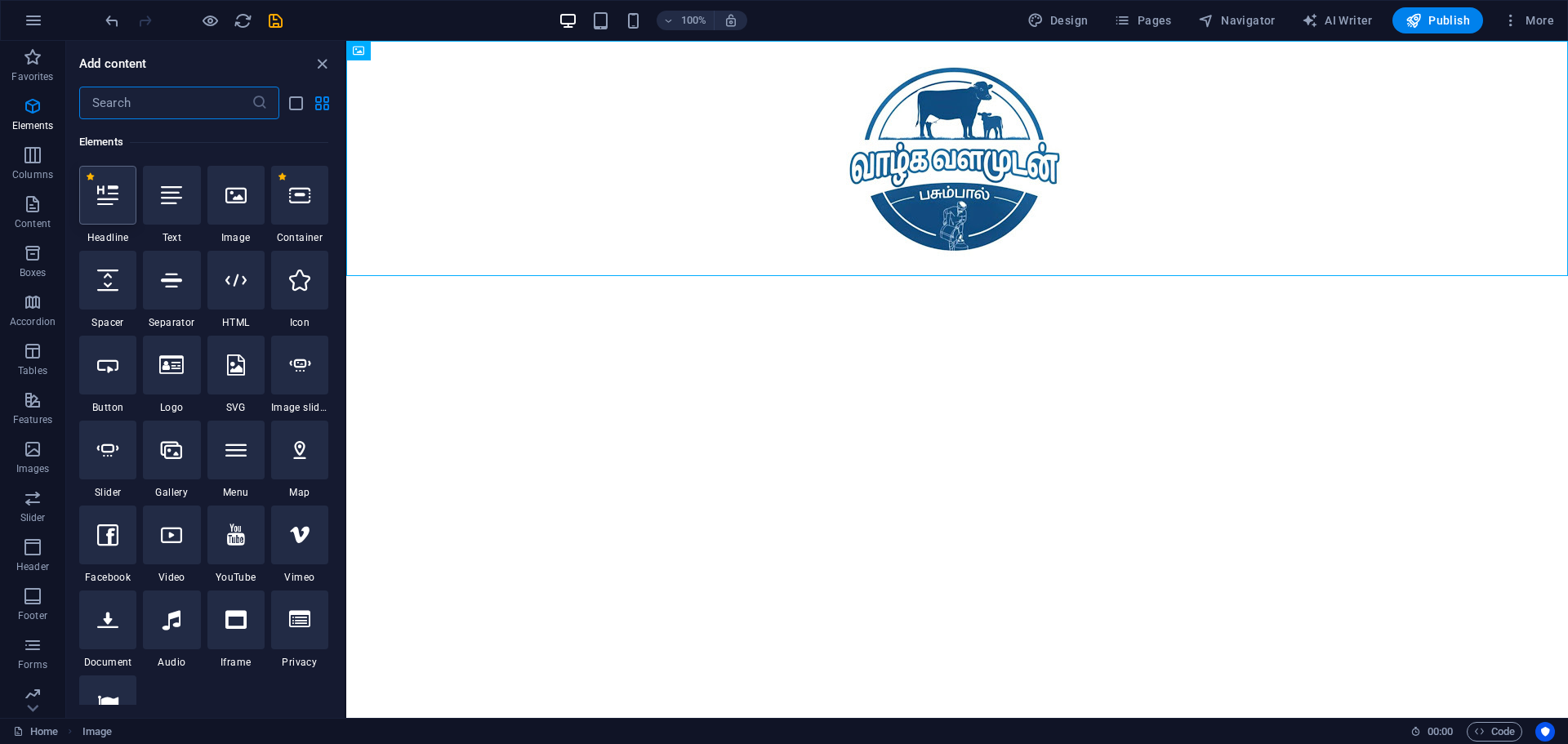 click at bounding box center [108, 195] 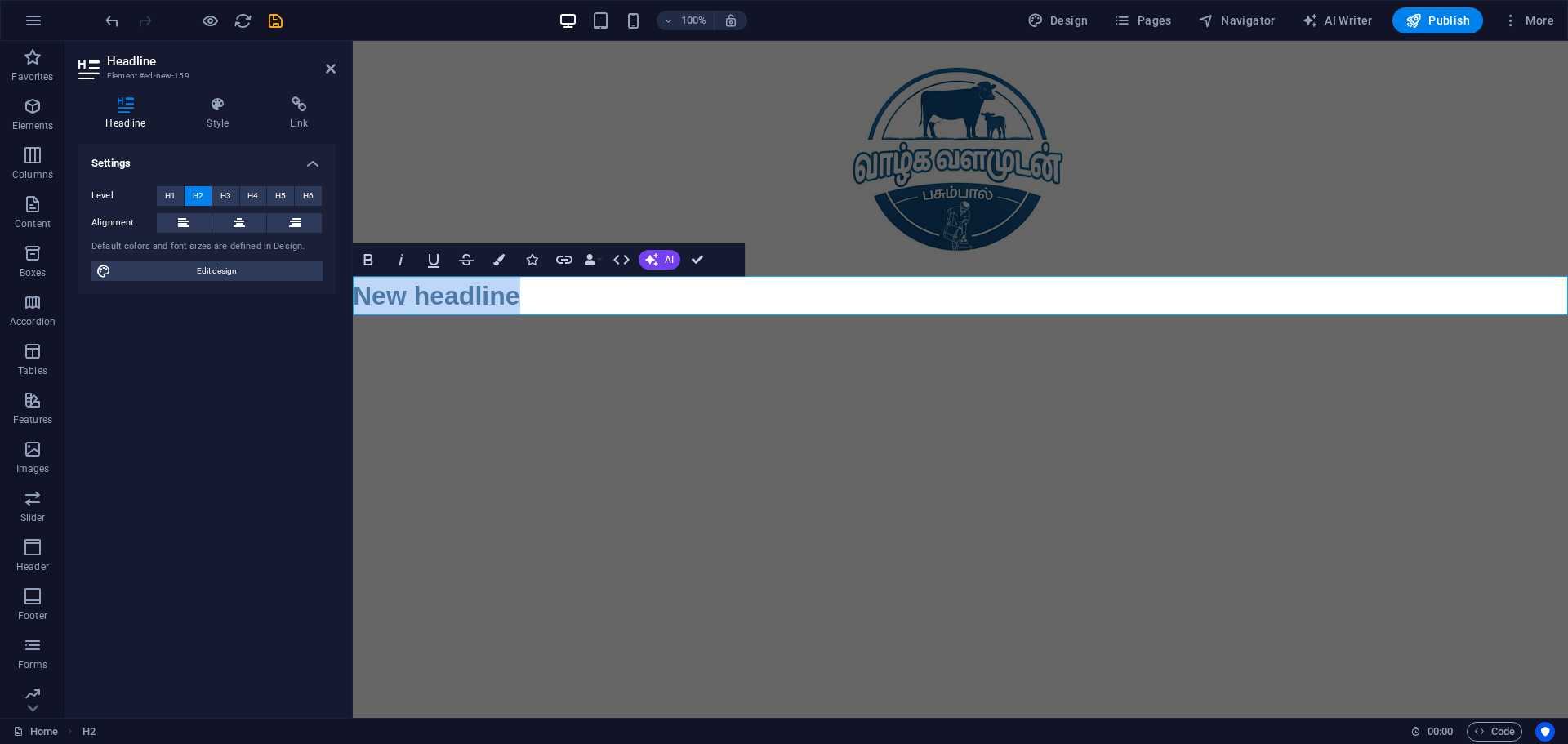 type 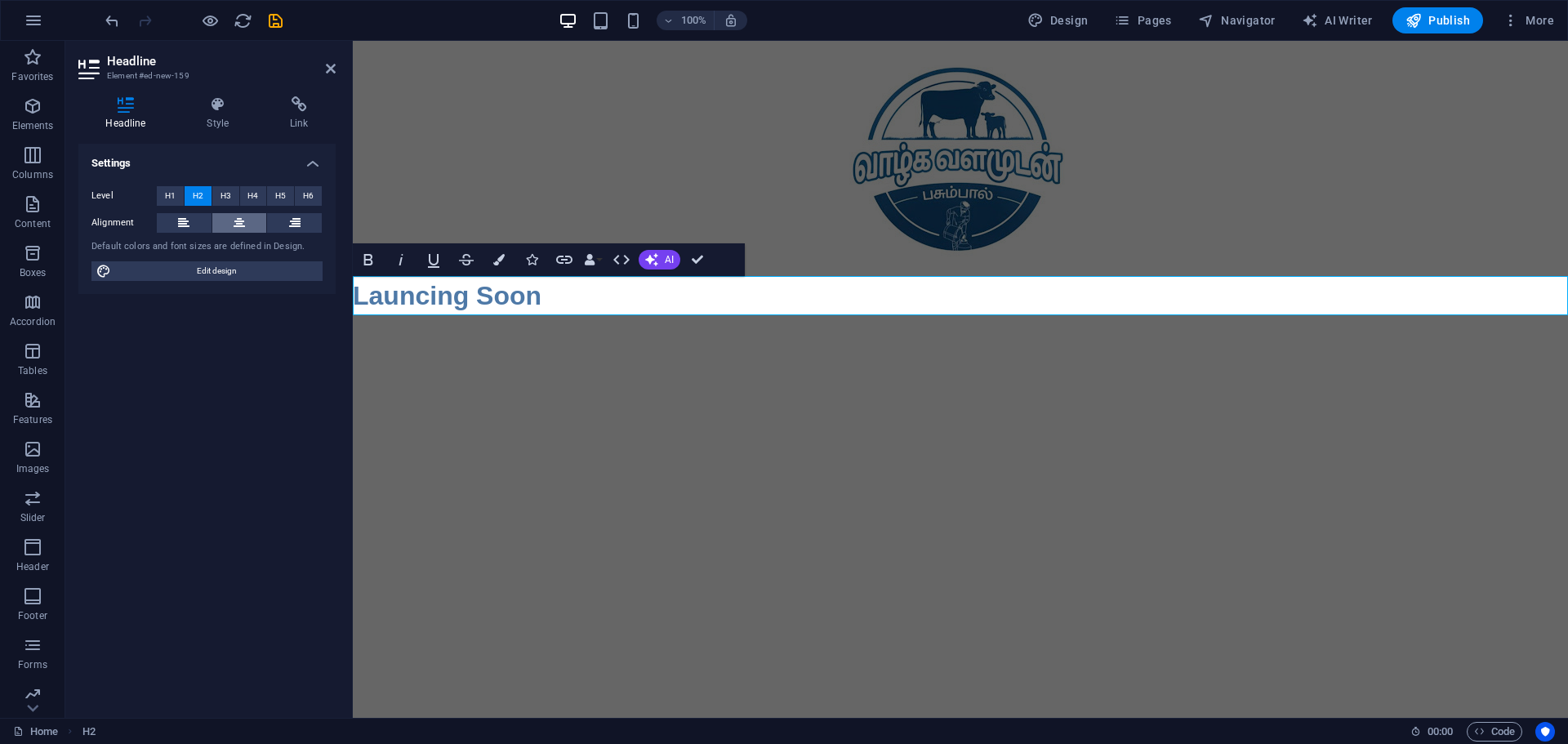 click at bounding box center [239, 223] 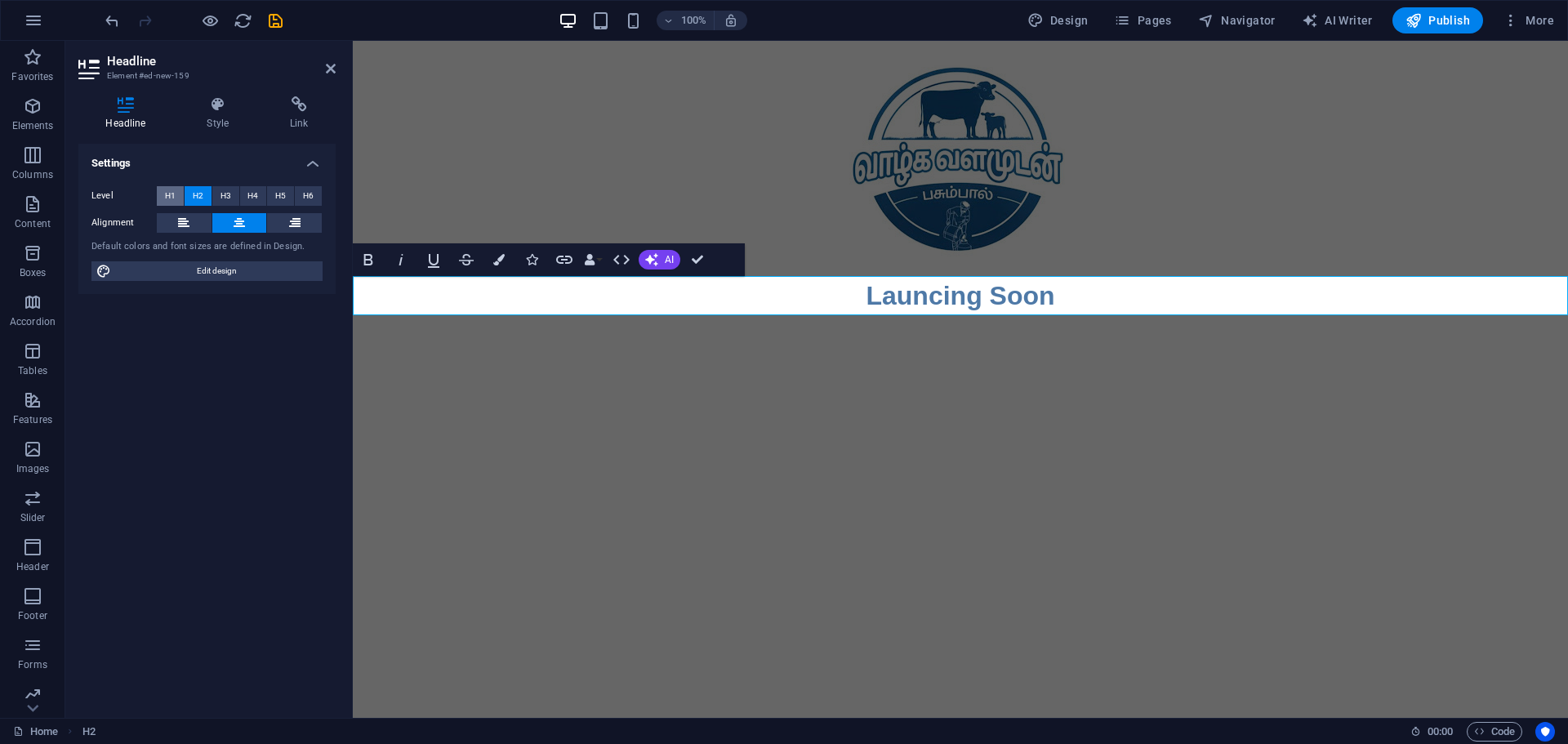 click on "H1" at bounding box center [170, 196] 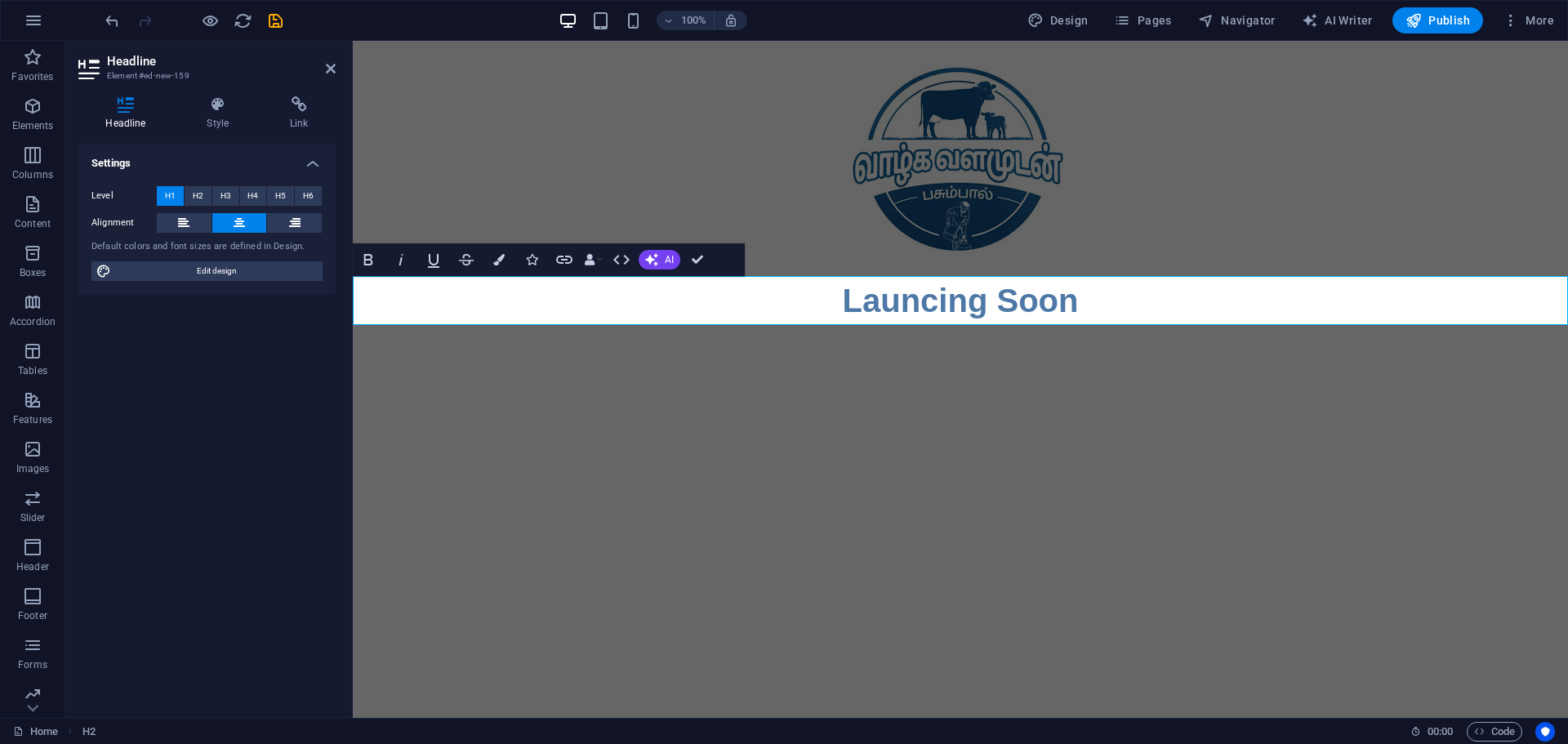click on "Launcing Soon" at bounding box center [960, 301] 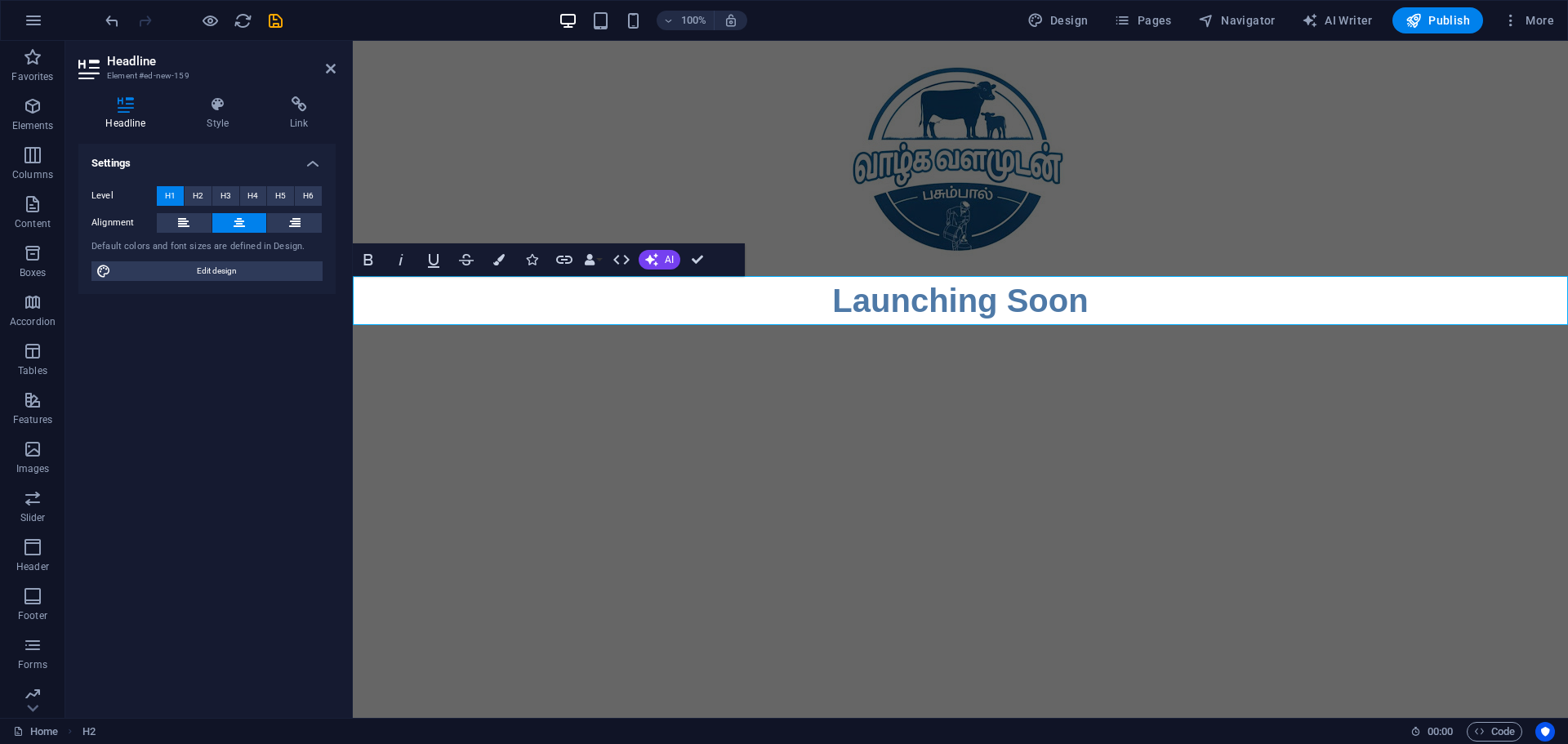 click on "Launching Soon" at bounding box center (960, 301) 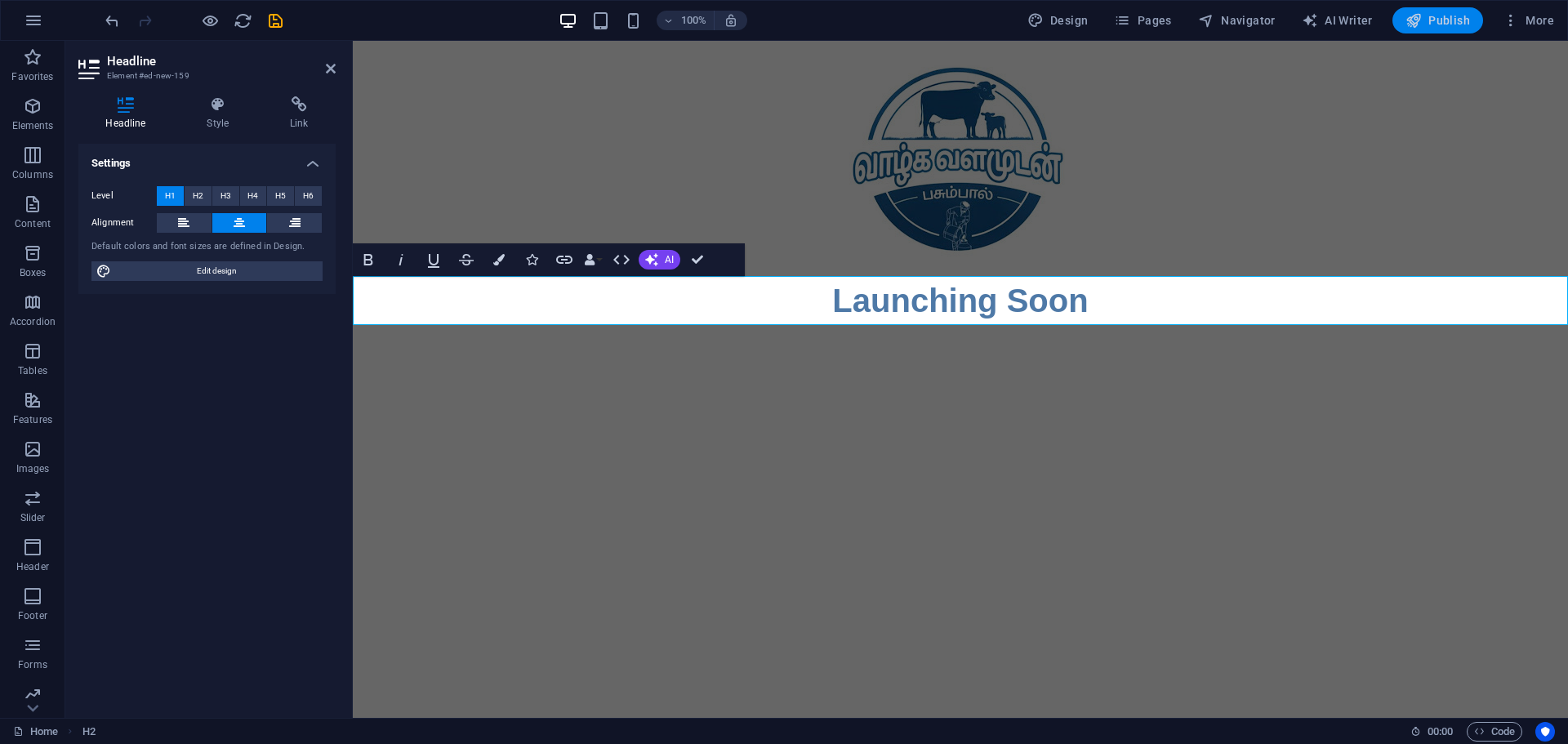click on "Publish" at bounding box center [1437, 20] 